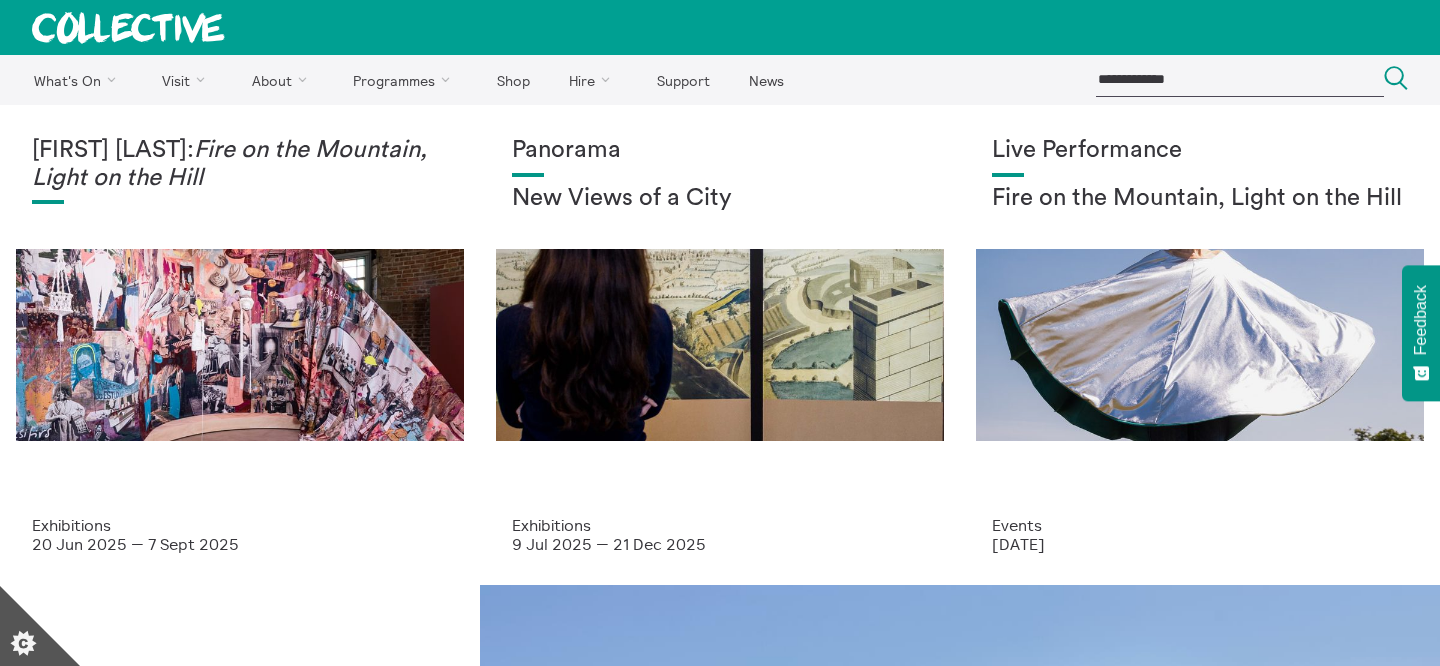 scroll, scrollTop: 0, scrollLeft: 0, axis: both 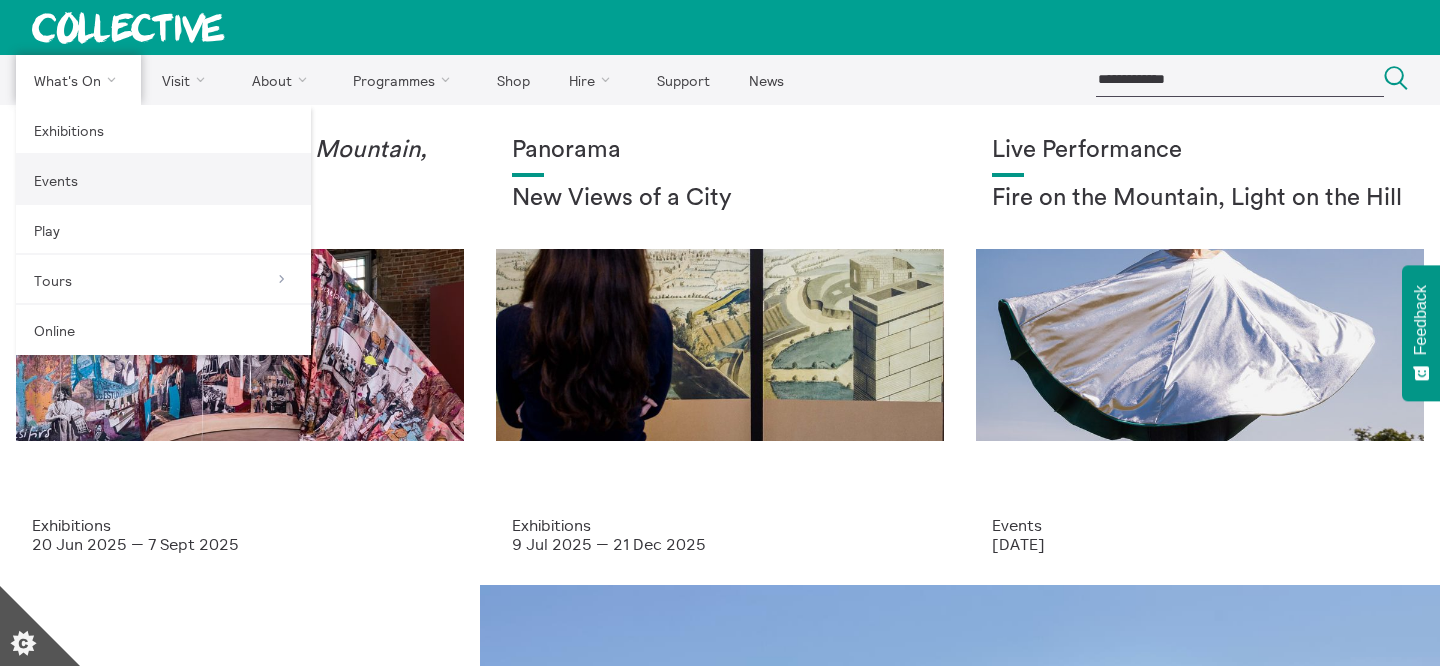 click on "Events" at bounding box center [163, 180] 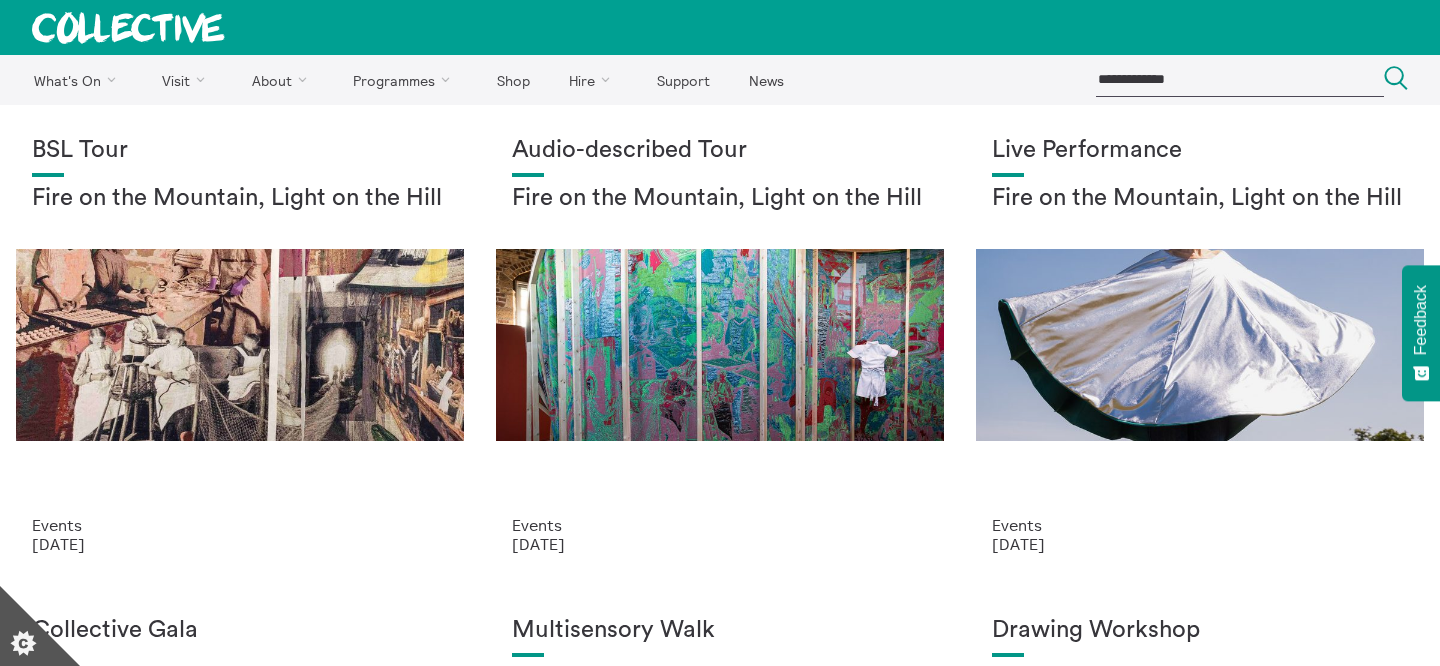 scroll, scrollTop: 242, scrollLeft: 0, axis: vertical 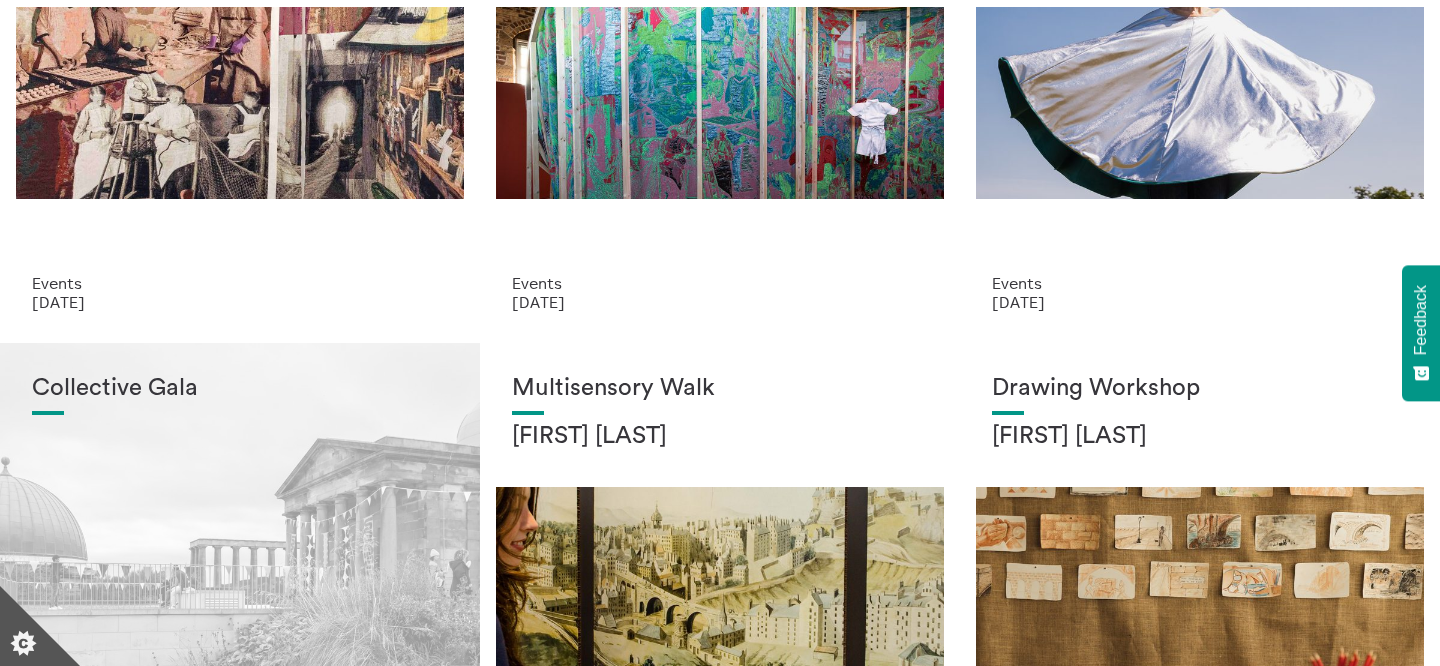 click on "Collective Gala" at bounding box center [240, 564] 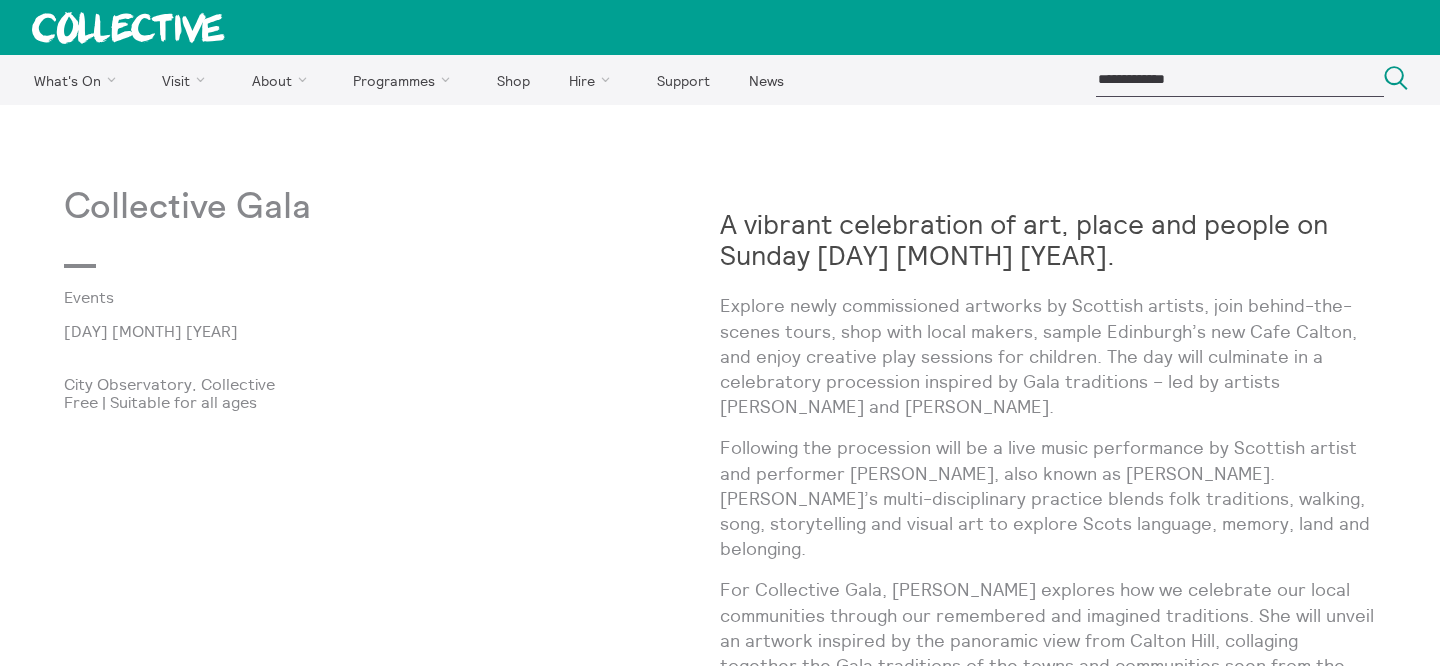 scroll, scrollTop: 3, scrollLeft: 0, axis: vertical 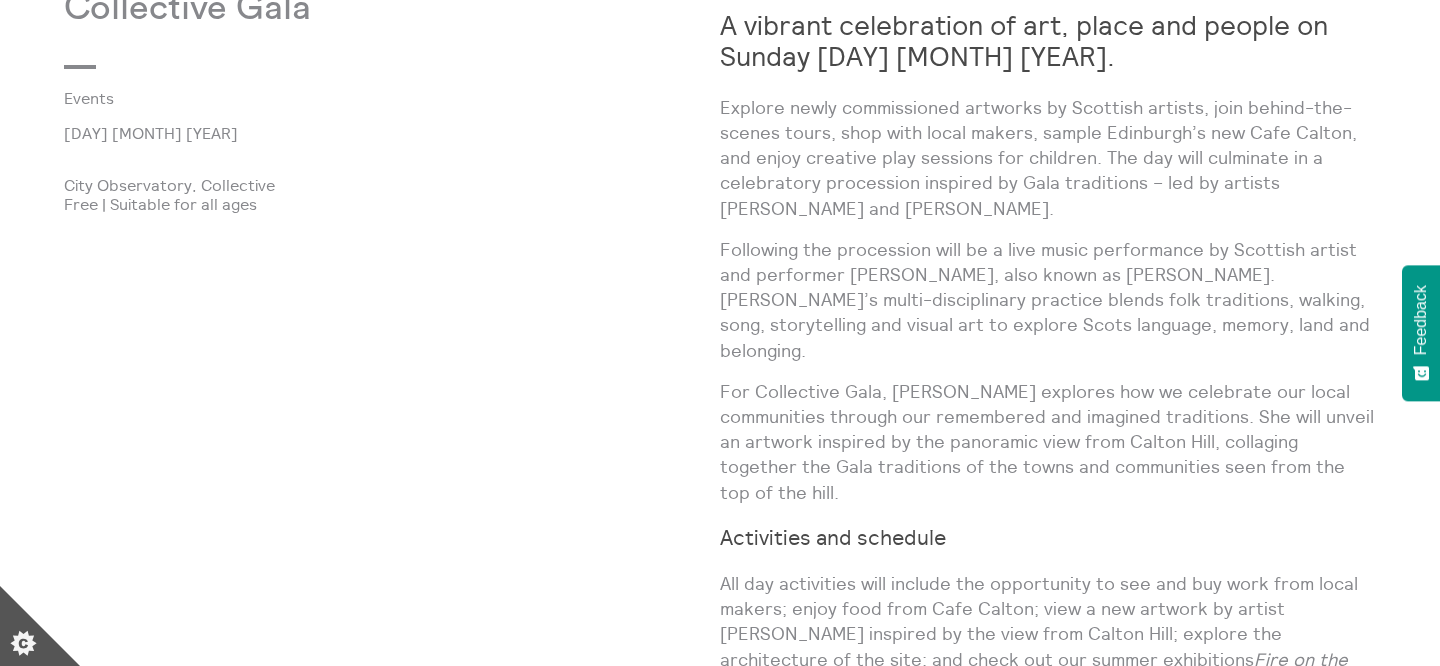click on "Explore newly commissioned artworks by Scottish artists, join behind-the-scenes tours, shop with local makers, sample Edinburgh’s new Cafe Calton, and enjoy creative play sessions for children. The day will culminate in a celebratory procession inspired by Gala traditions – led by artists [PERSON_NAME] and [PERSON_NAME]." at bounding box center [1048, 158] 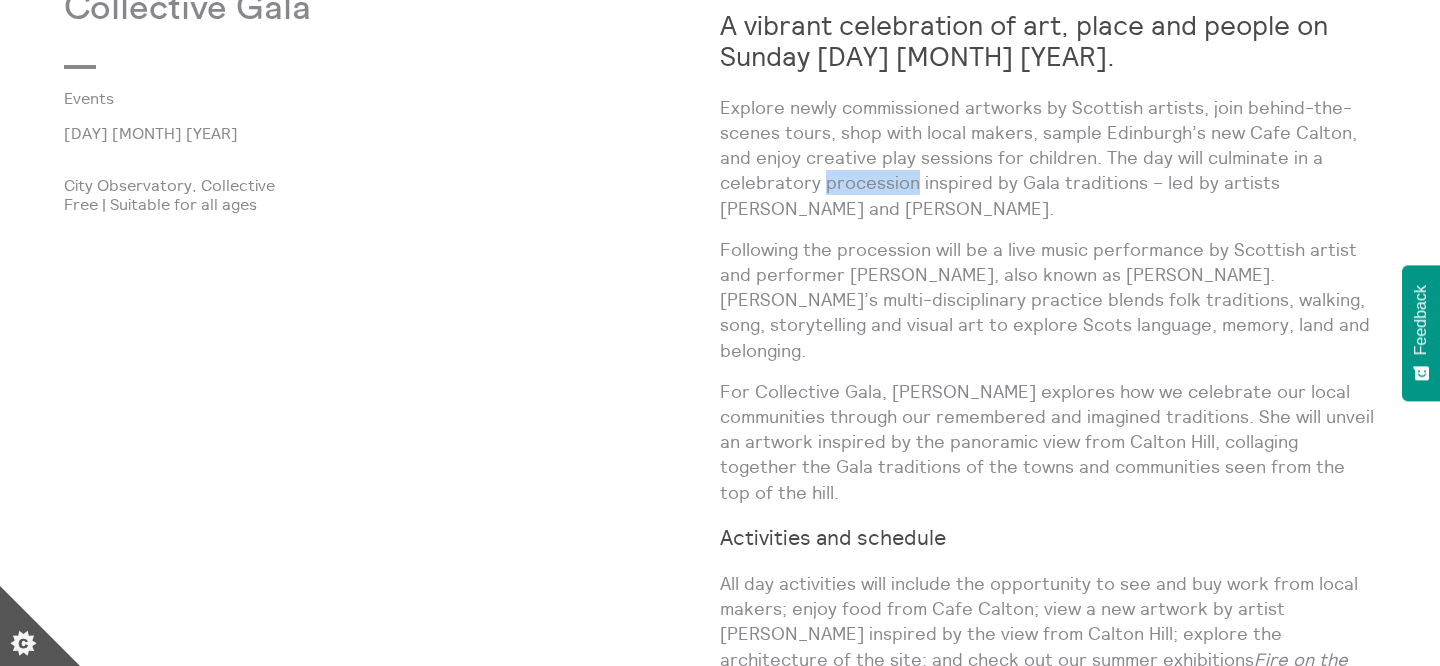 click on "Explore newly commissioned artworks by Scottish artists, join behind-the-scenes tours, shop with local makers, sample Edinburgh’s new Cafe Calton, and enjoy creative play sessions for children. The day will culminate in a celebratory procession inspired by Gala traditions – led by artists [PERSON_NAME] and [PERSON_NAME]." at bounding box center [1048, 158] 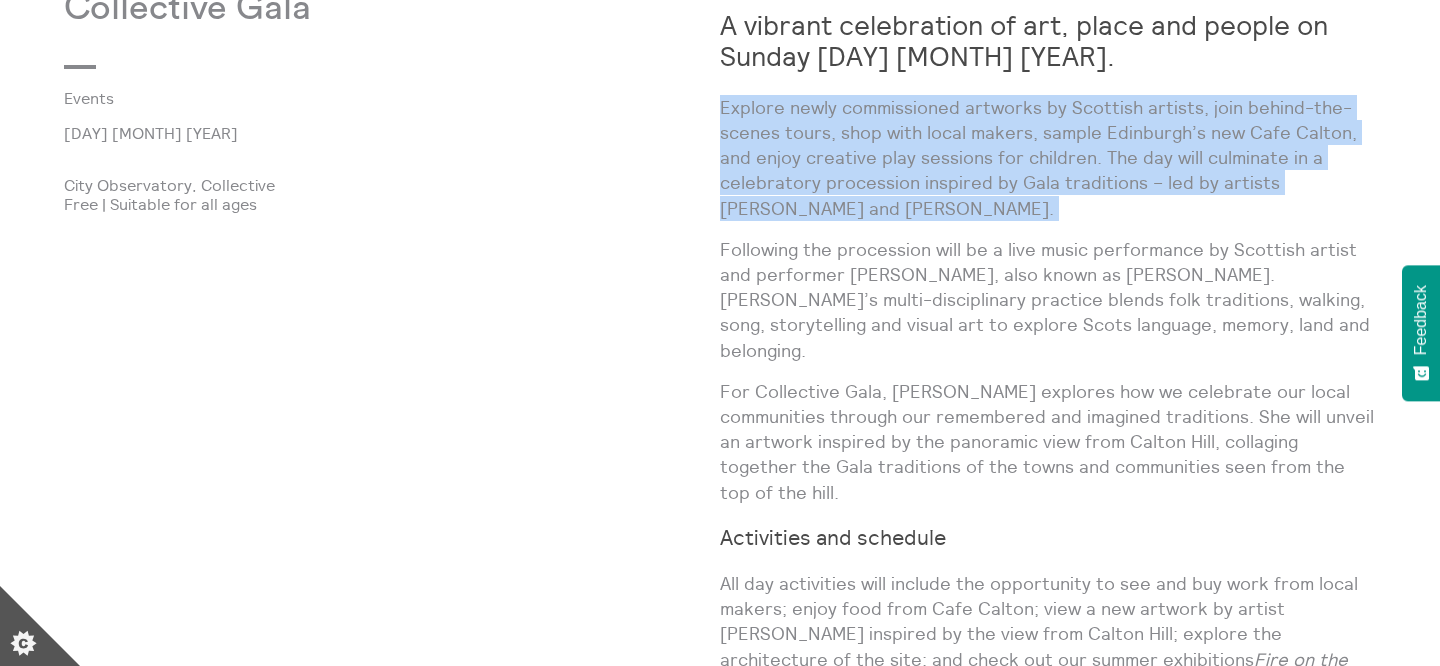 click on "Explore newly commissioned artworks by Scottish artists, join behind-the-scenes tours, shop with local makers, sample Edinburgh’s new Cafe Calton, and enjoy creative play sessions for children. The day will culminate in a celebratory procession inspired by Gala traditions – led by artists Seamus Killick and Quinie." at bounding box center (1048, 158) 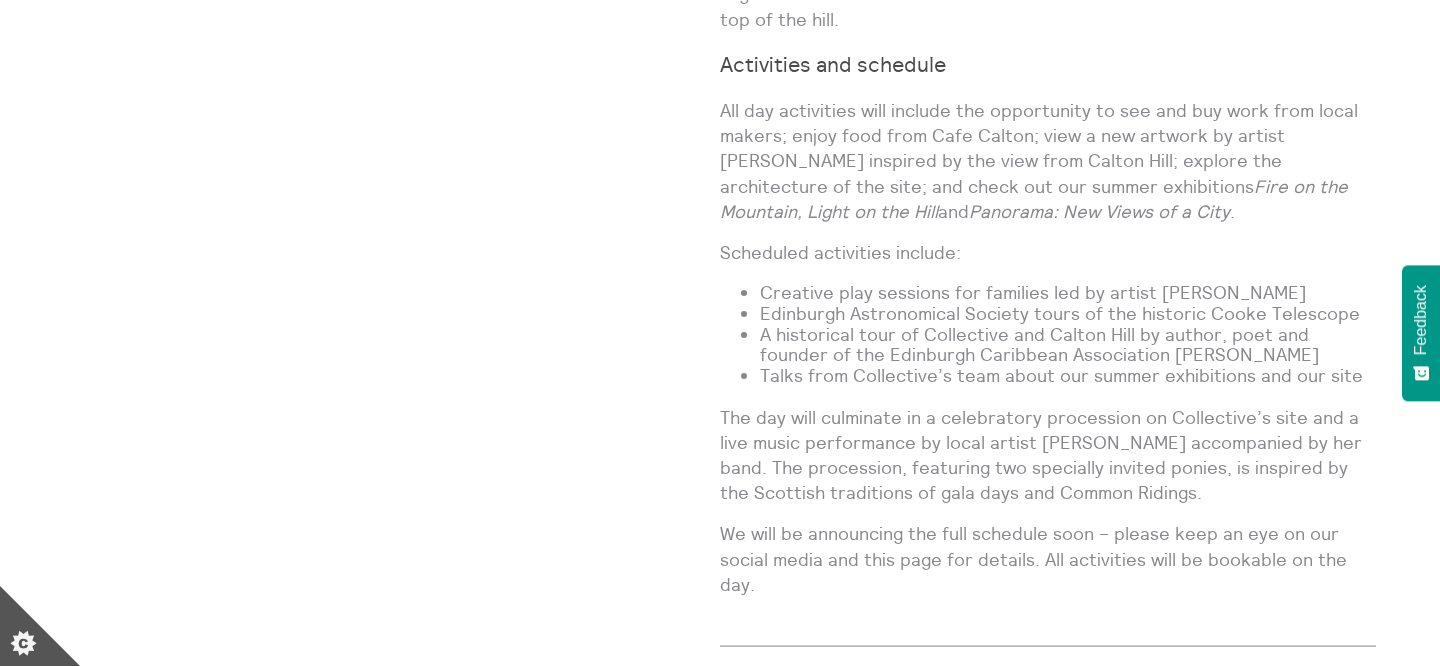 scroll, scrollTop: 1624, scrollLeft: 0, axis: vertical 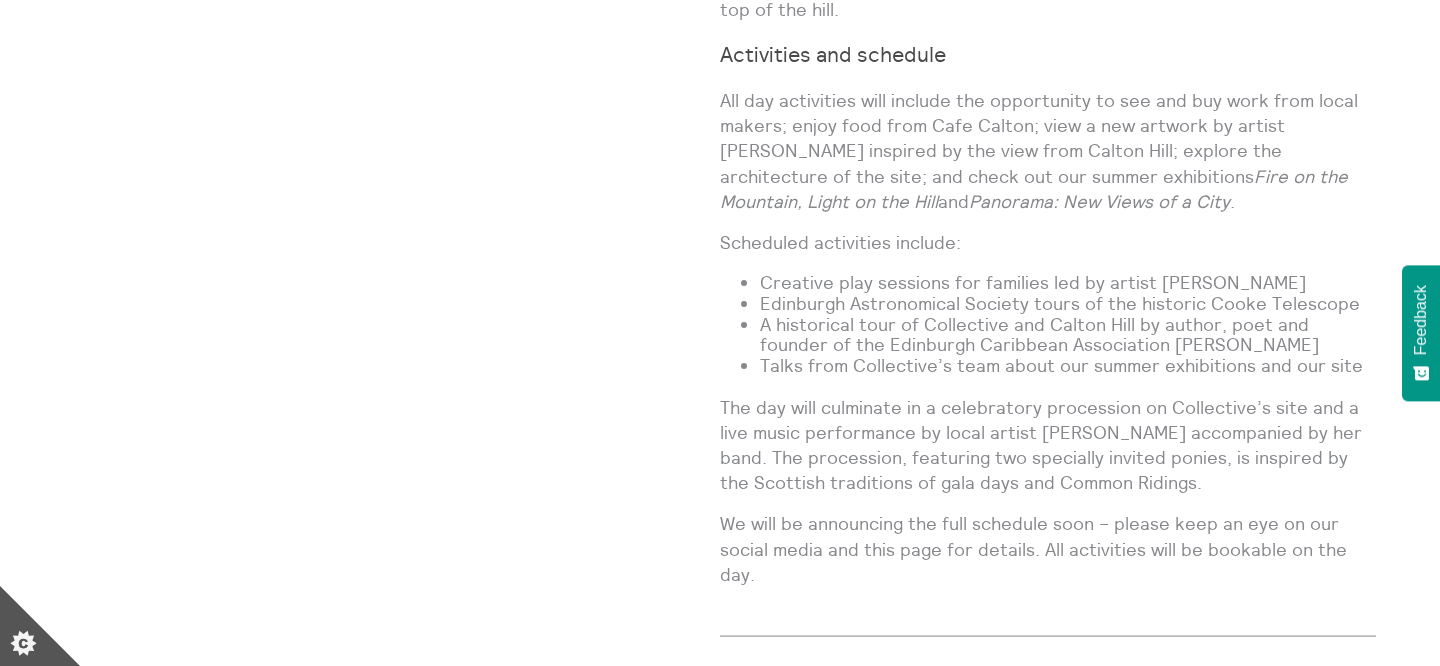 click on "A historical tour of Collective and Calton Hill by author, poet and founder of the Edinburgh Caribbean Association Lisa Williams" at bounding box center [1068, 335] 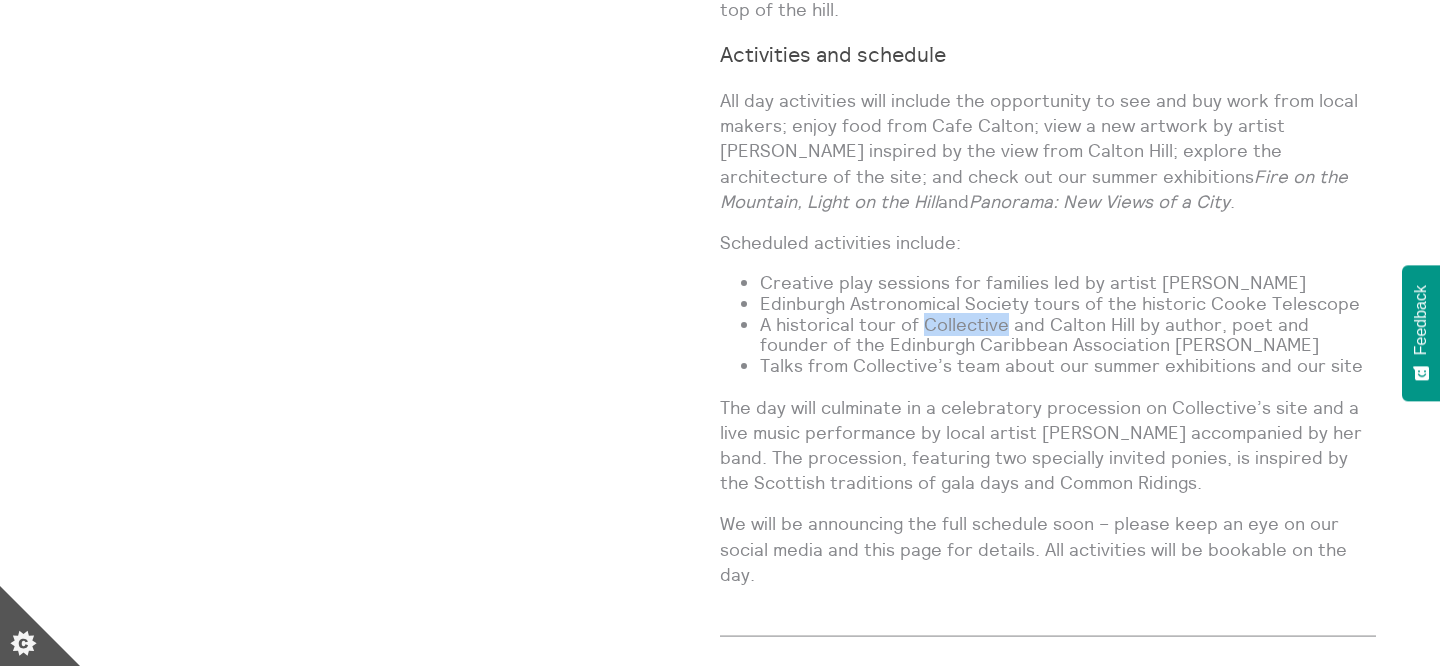 click on "A historical tour of Collective and Calton Hill by author, poet and founder of the Edinburgh Caribbean Association Lisa Williams" at bounding box center [1068, 335] 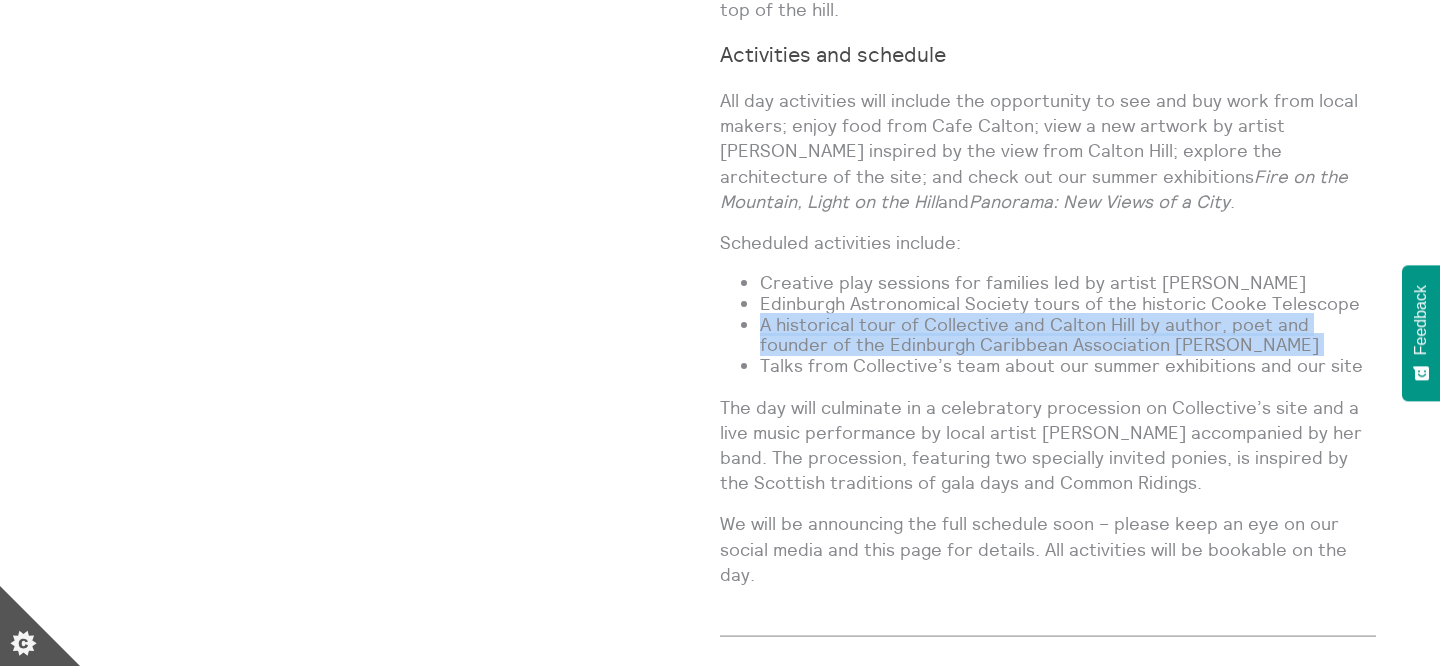 click on "A historical tour of Collective and Calton Hill by author, poet and founder of the Edinburgh Caribbean Association Lisa Williams" at bounding box center (1068, 335) 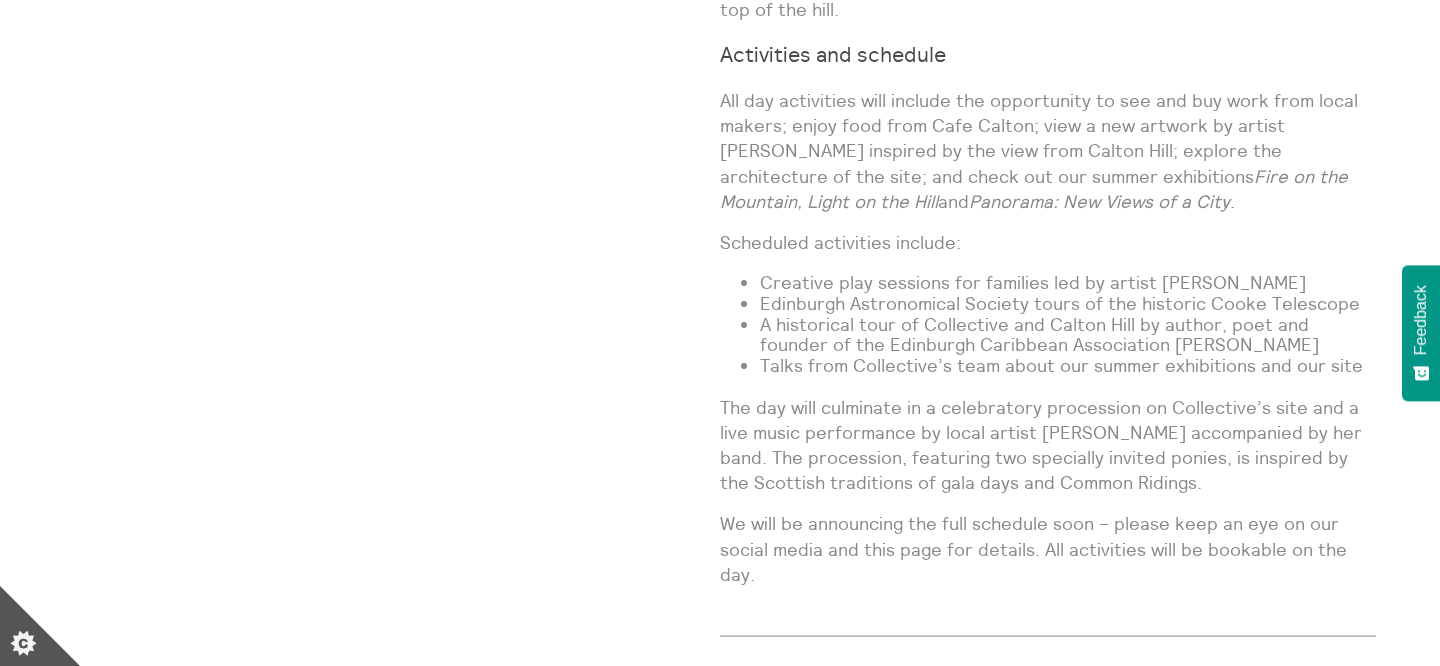 click on "A historical tour of Collective and Calton Hill by author, poet and founder of the Edinburgh Caribbean Association Lisa Williams" at bounding box center [1068, 335] 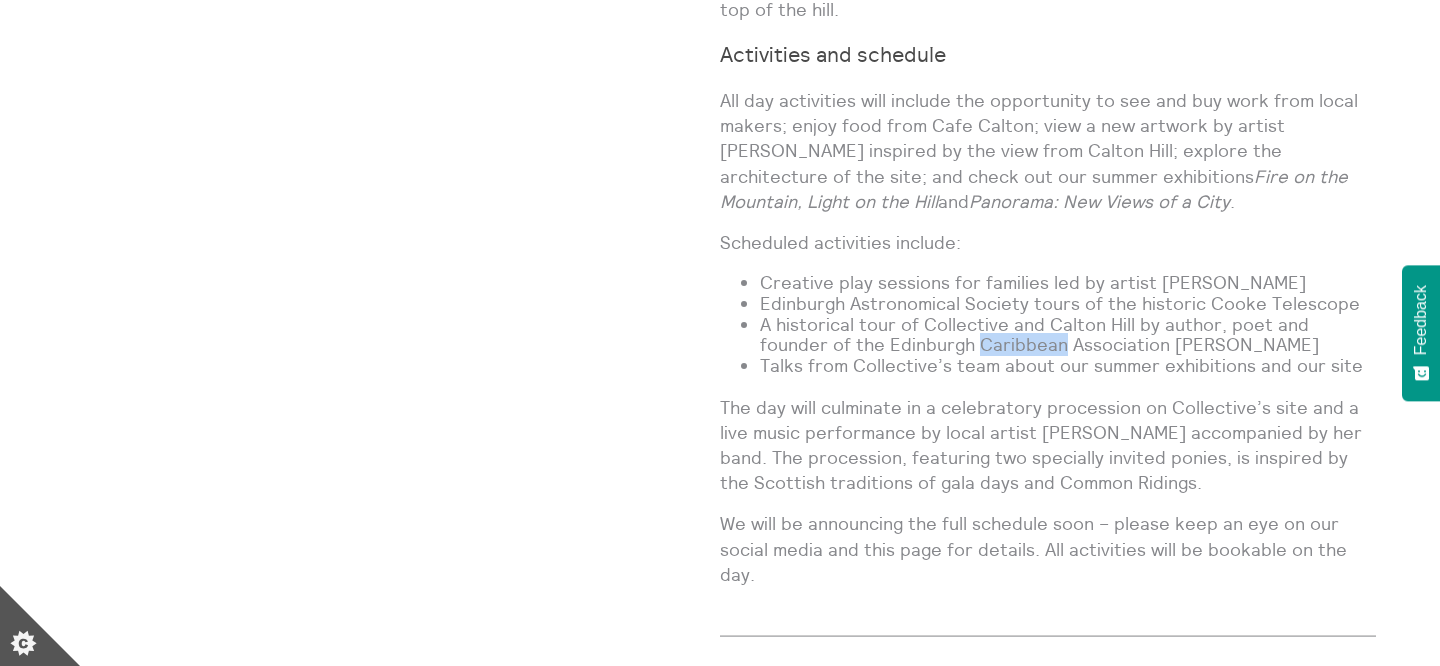 click on "Talks from Collective’s team about our summer exhibitions and our site" at bounding box center [1068, 366] 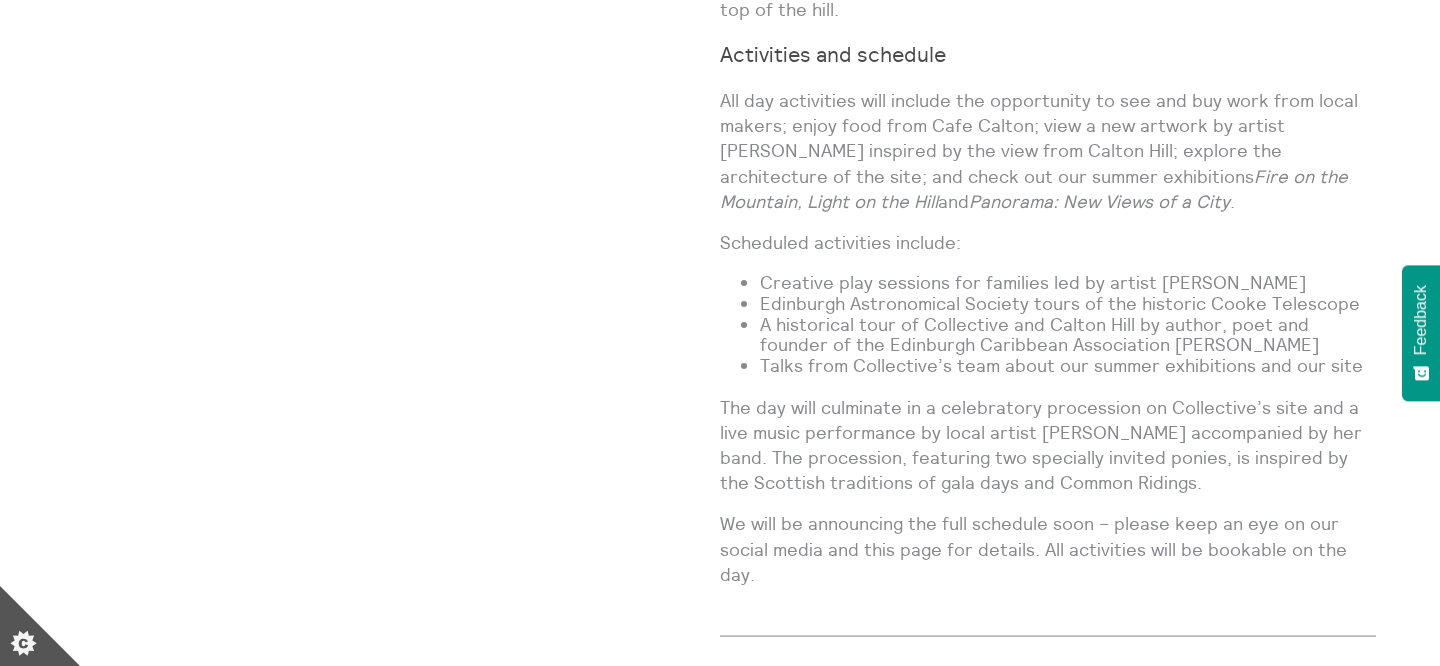 click on "Talks from Collective’s team about our summer exhibitions and our site" at bounding box center [1068, 366] 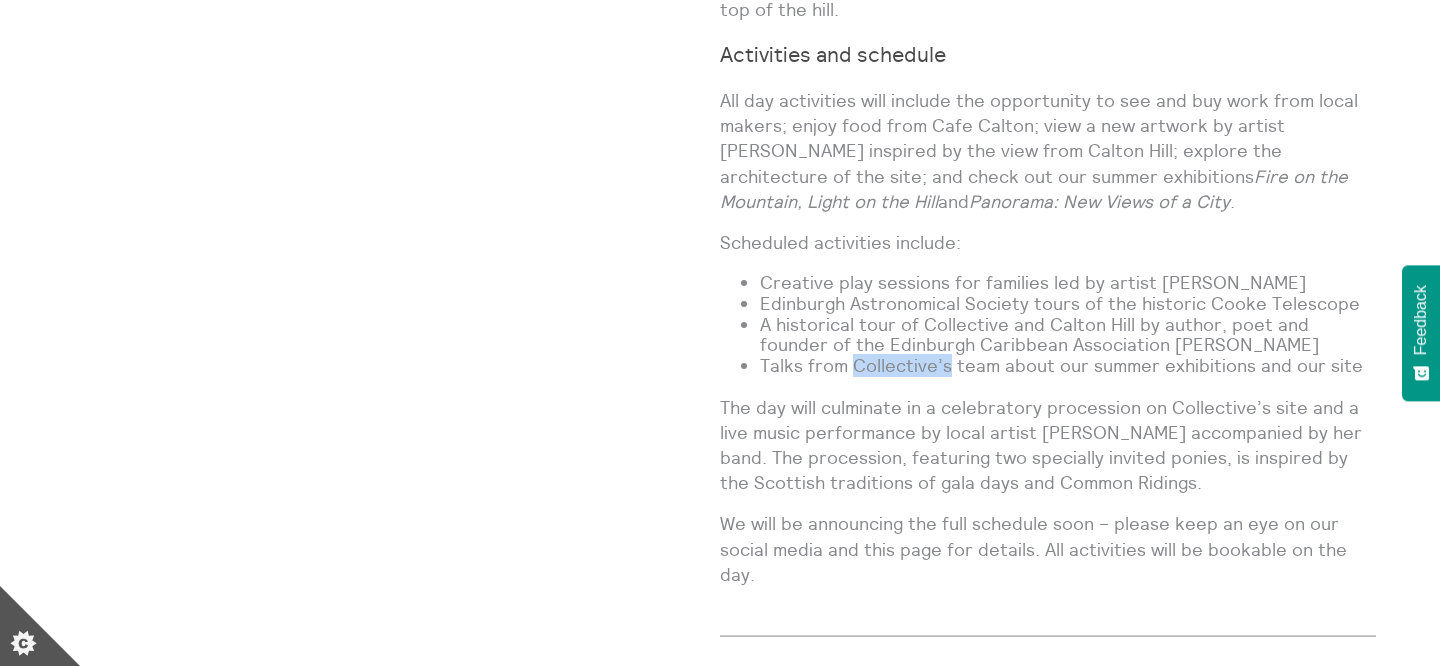 click on "Talks from Collective’s team about our summer exhibitions and our site" at bounding box center [1068, 366] 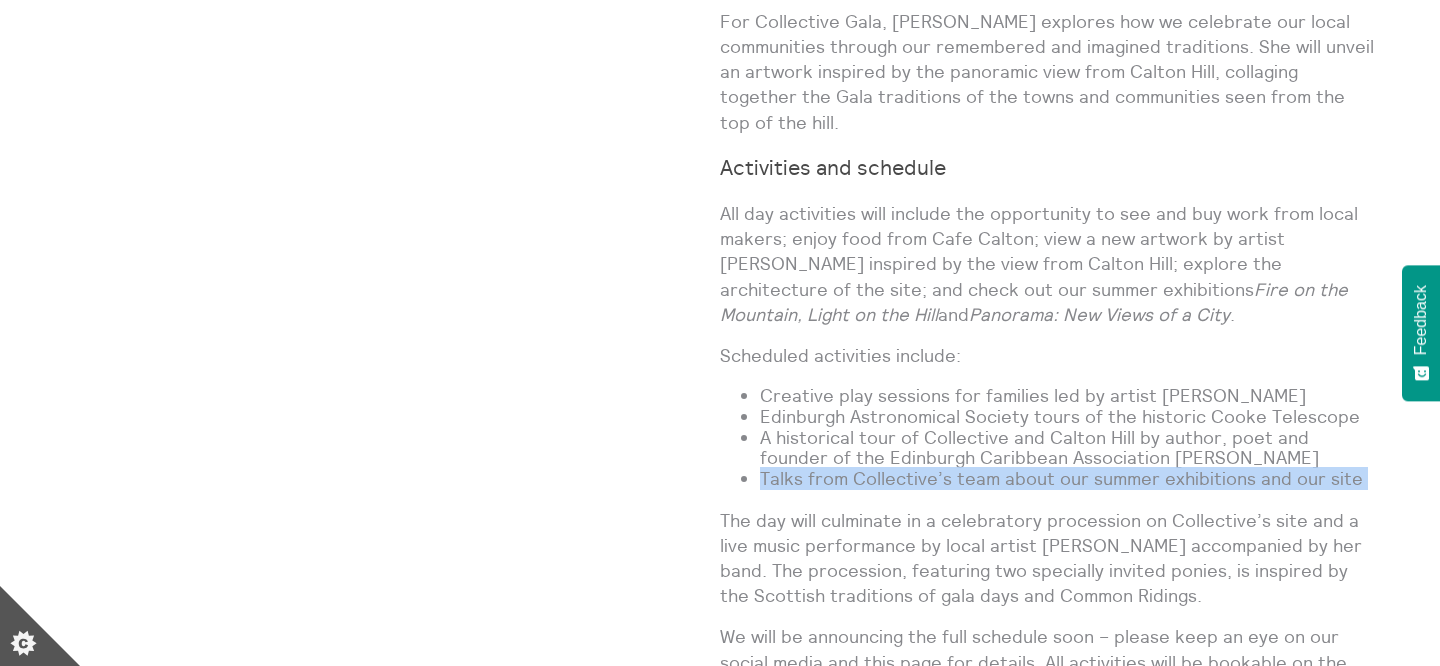scroll, scrollTop: 1512, scrollLeft: 0, axis: vertical 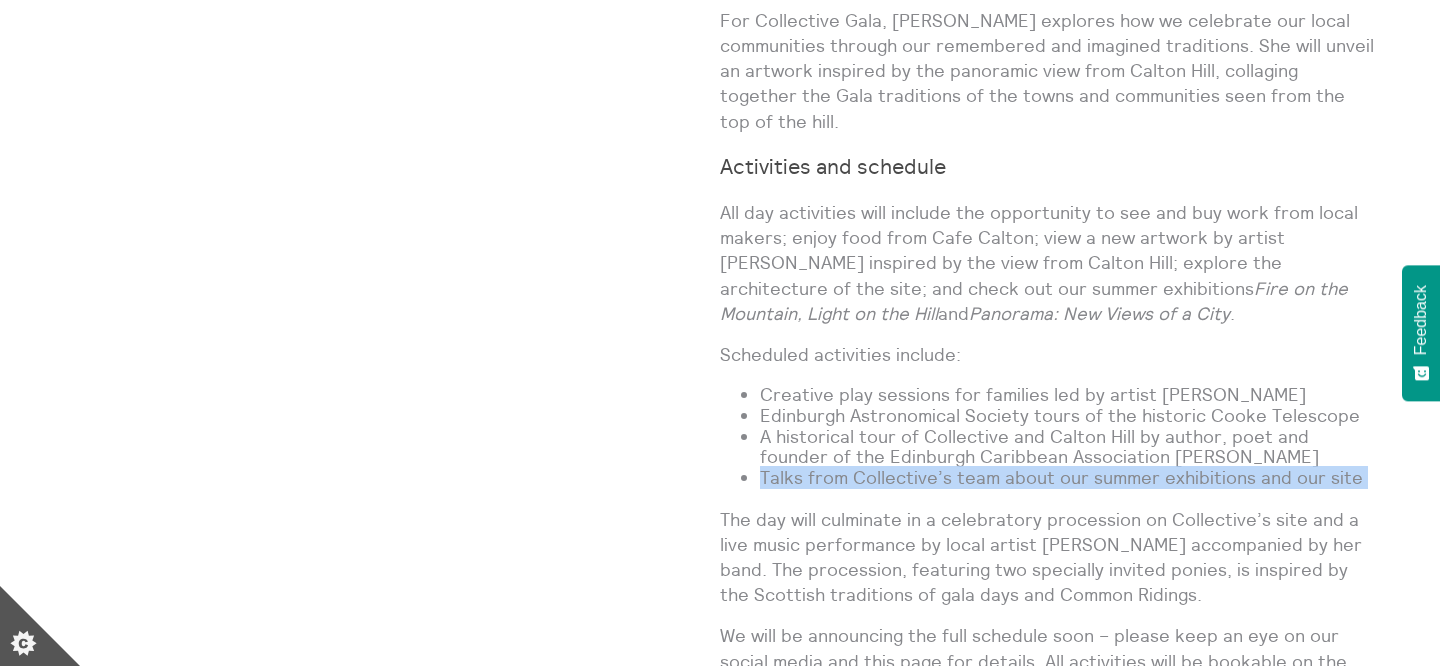 click on "All day activities will include the opportunity to see and buy work from local makers; enjoy food from Cafe Calton; view a new artwork by artist Quinie inspired by the view from Calton Hill; explore the architecture of the site; and check out our summer exhibitions  Fire on the Mountain, Light on the Hill  and  Panorama: New Views of a City ." at bounding box center [1048, 263] 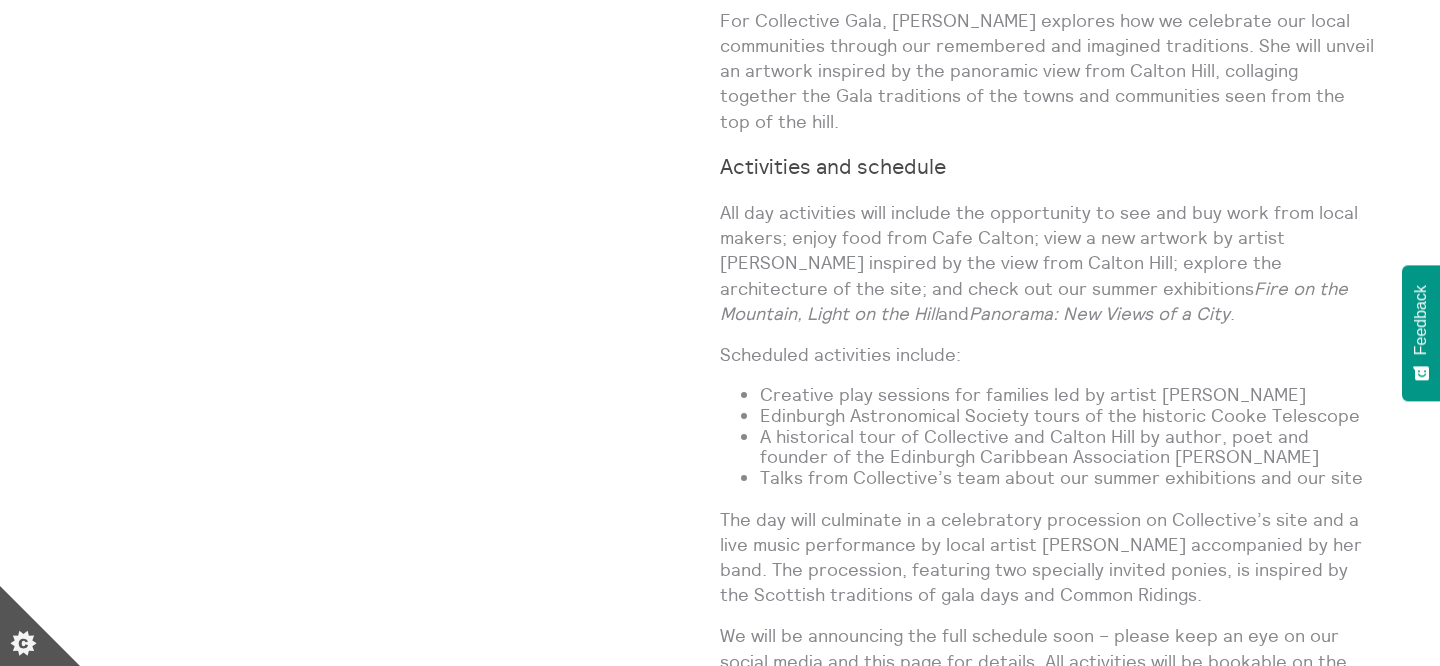 click on "All day activities will include the opportunity to see and buy work from local makers; enjoy food from Cafe Calton; view a new artwork by artist Quinie inspired by the view from Calton Hill; explore the architecture of the site; and check out our summer exhibitions  Fire on the Mountain, Light on the Hill  and  Panorama: New Views of a City ." at bounding box center [1048, 263] 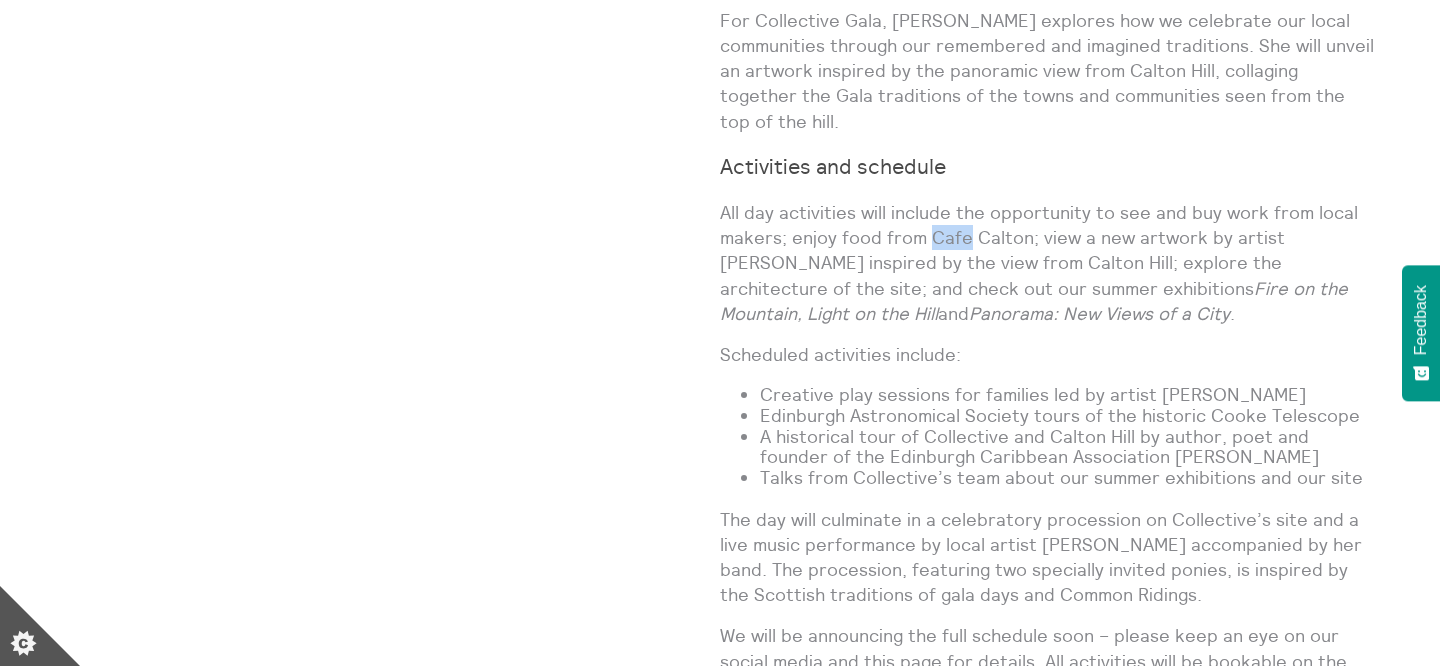 click on "All day activities will include the opportunity to see and buy work from local makers; enjoy food from Cafe Calton; view a new artwork by artist Quinie inspired by the view from Calton Hill; explore the architecture of the site; and check out our summer exhibitions  Fire on the Mountain, Light on the Hill  and  Panorama: New Views of a City ." at bounding box center [1048, 263] 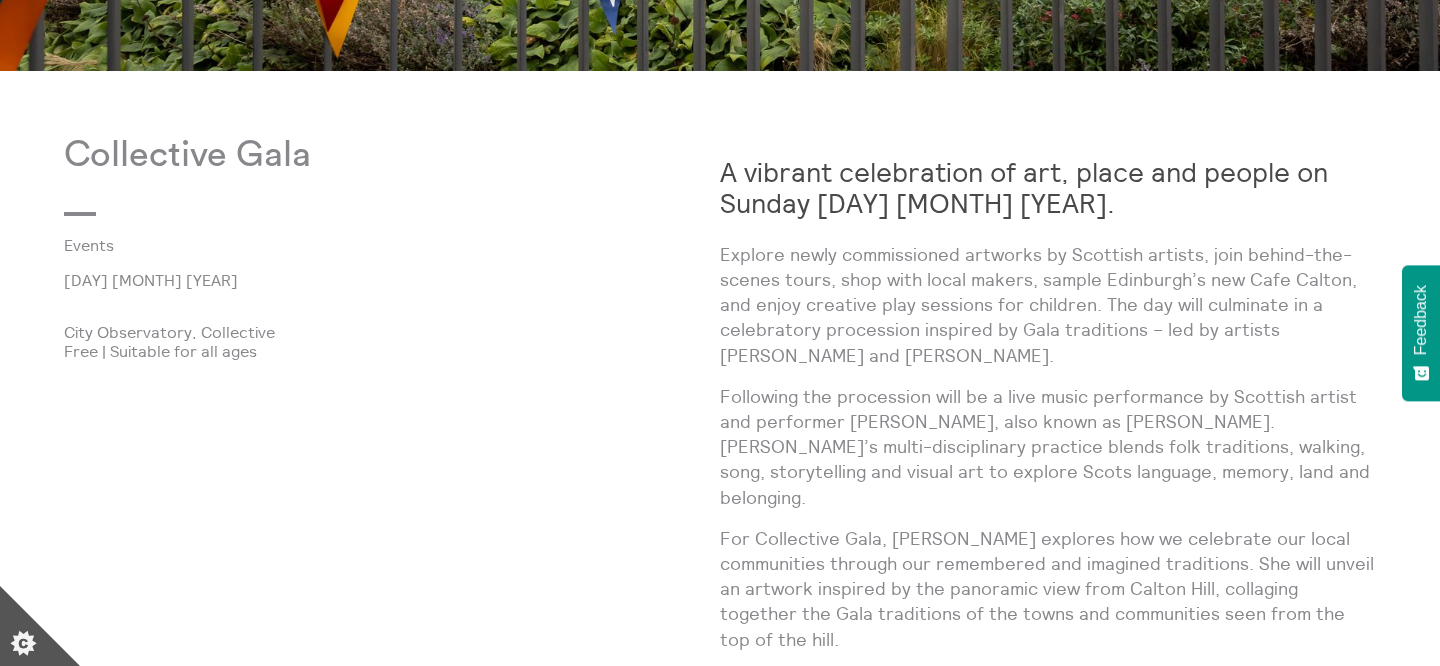 scroll, scrollTop: 1002, scrollLeft: 0, axis: vertical 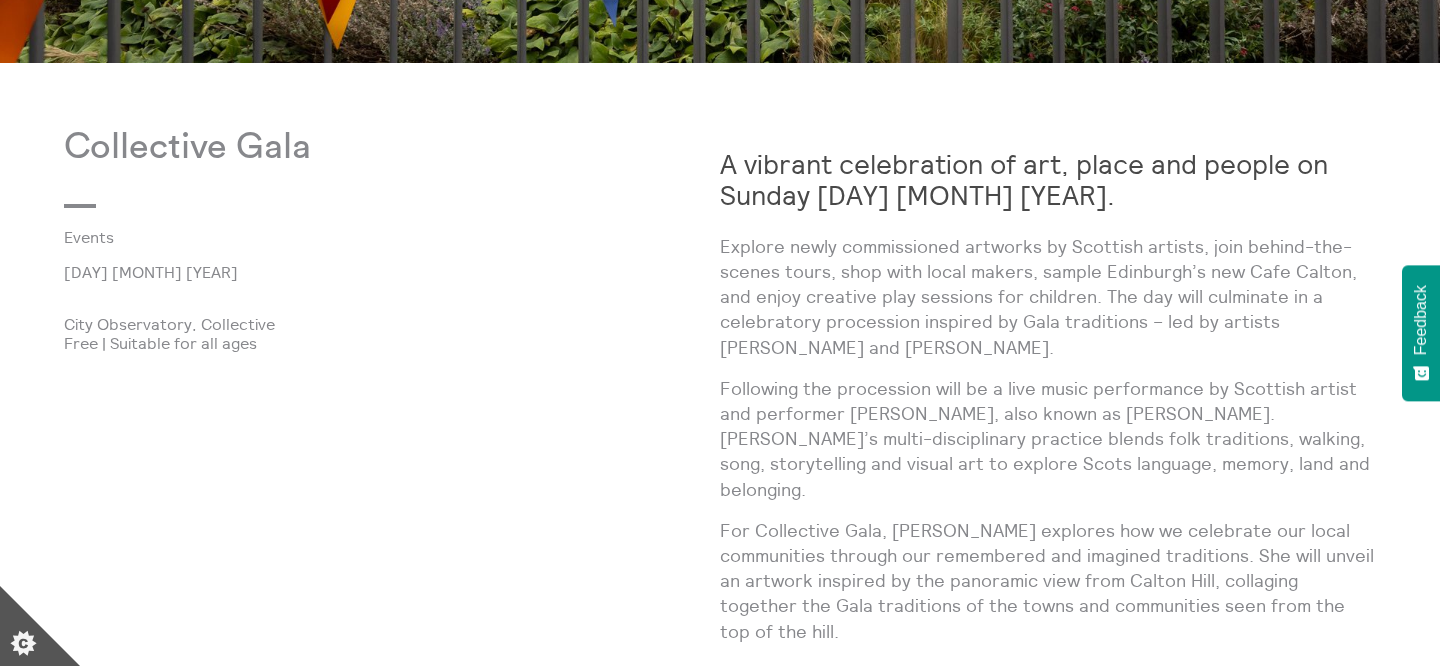 click on "Explore newly commissioned artworks by Scottish artists, join behind-the-scenes tours, shop with local makers, sample Edinburgh’s new Cafe Calton, and enjoy creative play sessions for children. The day will culminate in a celebratory procession inspired by Gala traditions – led by artists Seamus Killick and Quinie." at bounding box center [1048, 297] 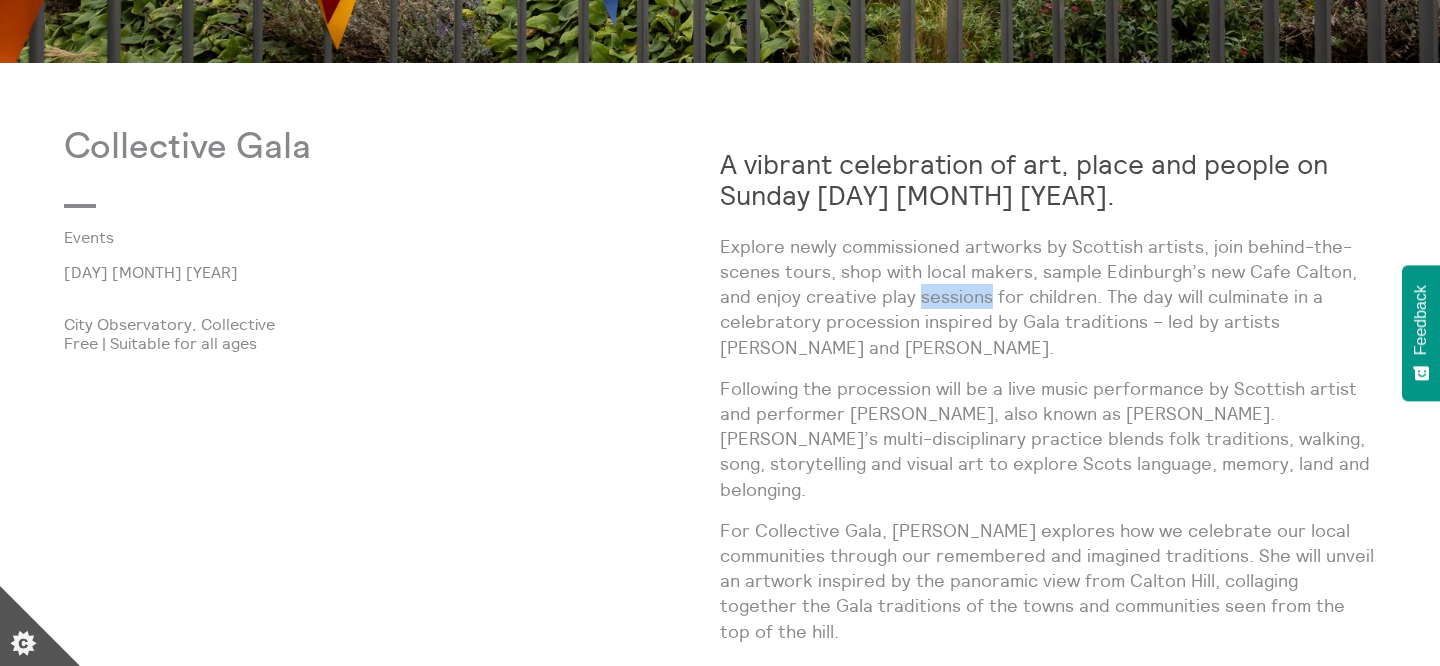 click on "Explore newly commissioned artworks by Scottish artists, join behind-the-scenes tours, shop with local makers, sample Edinburgh’s new Cafe Calton, and enjoy creative play sessions for children. The day will culminate in a celebratory procession inspired by Gala traditions – led by artists Seamus Killick and Quinie." at bounding box center (1048, 297) 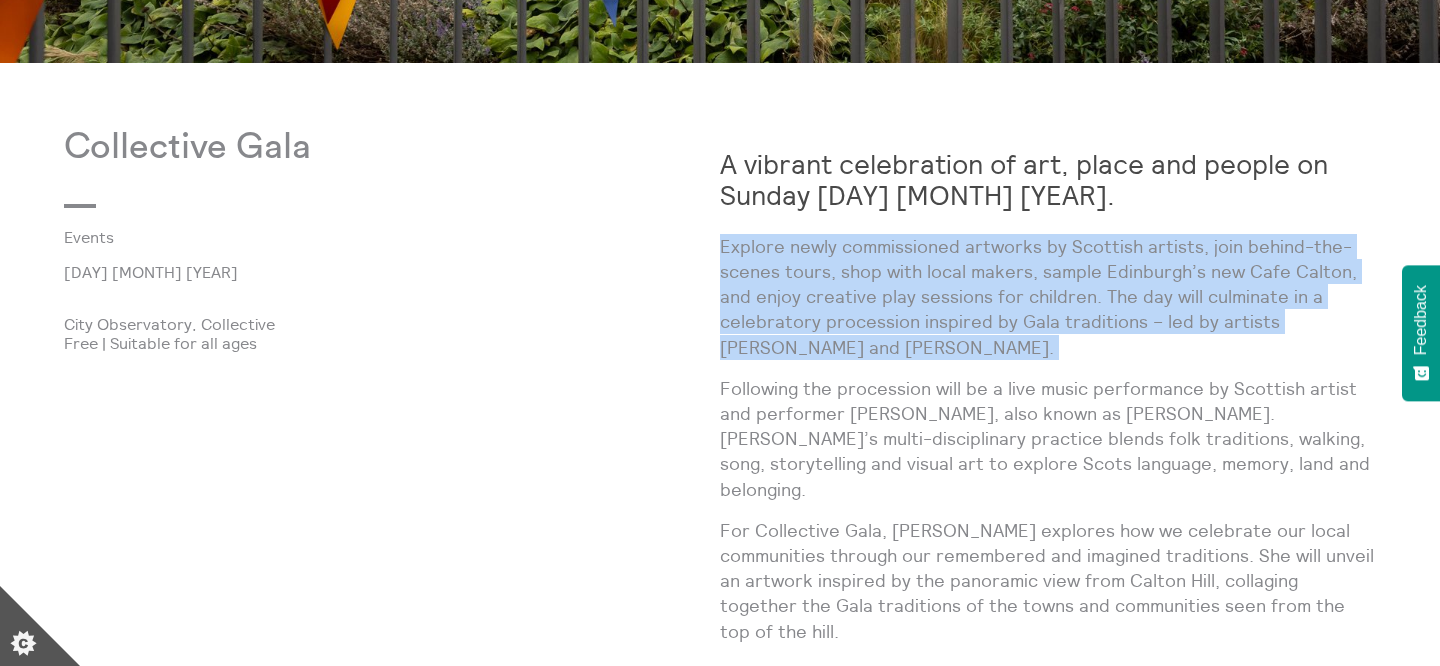 click on "Explore newly commissioned artworks by Scottish artists, join behind-the-scenes tours, shop with local makers, sample Edinburgh’s new Cafe Calton, and enjoy creative play sessions for children. The day will culminate in a celebratory procession inspired by Gala traditions – led by artists Seamus Killick and Quinie." at bounding box center [1048, 297] 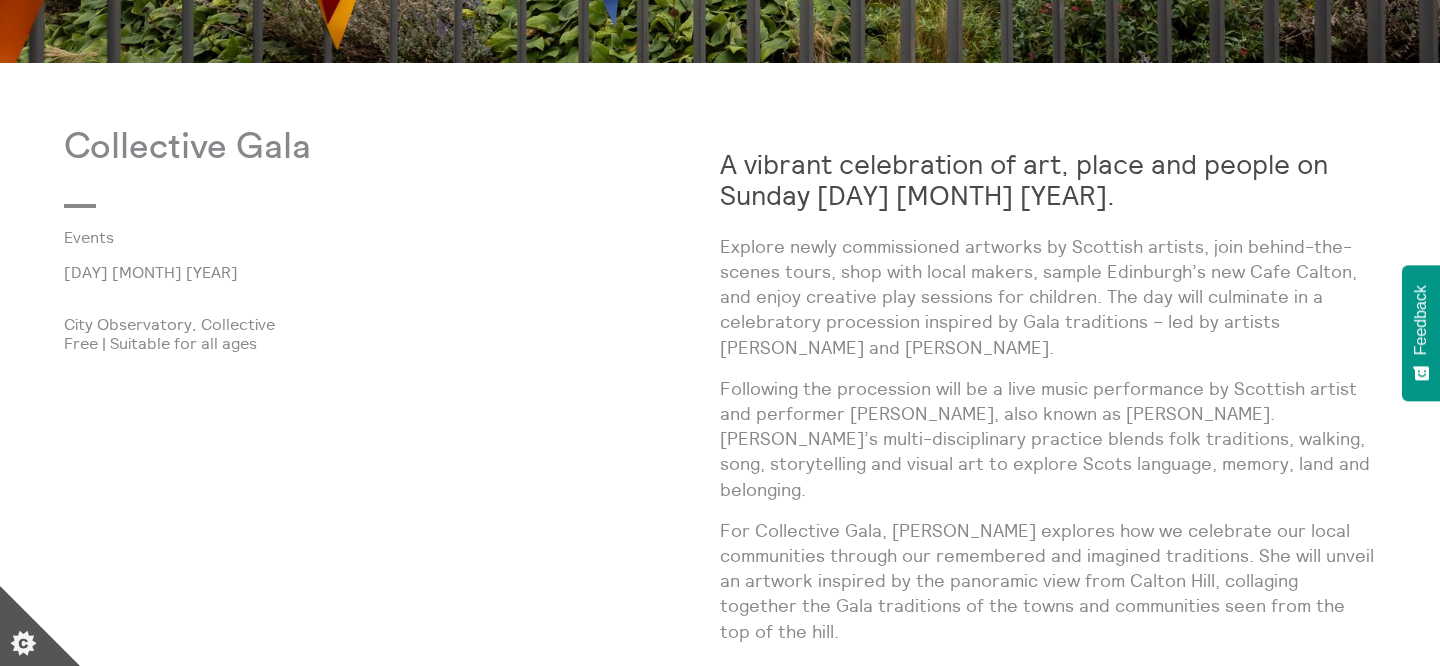 click on "Explore newly commissioned artworks by Scottish artists, join behind-the-scenes tours, shop with local makers, sample Edinburgh’s new Cafe Calton, and enjoy creative play sessions for children. The day will culminate in a celebratory procession inspired by Gala traditions – led by artists Seamus Killick and Quinie." at bounding box center [1048, 297] 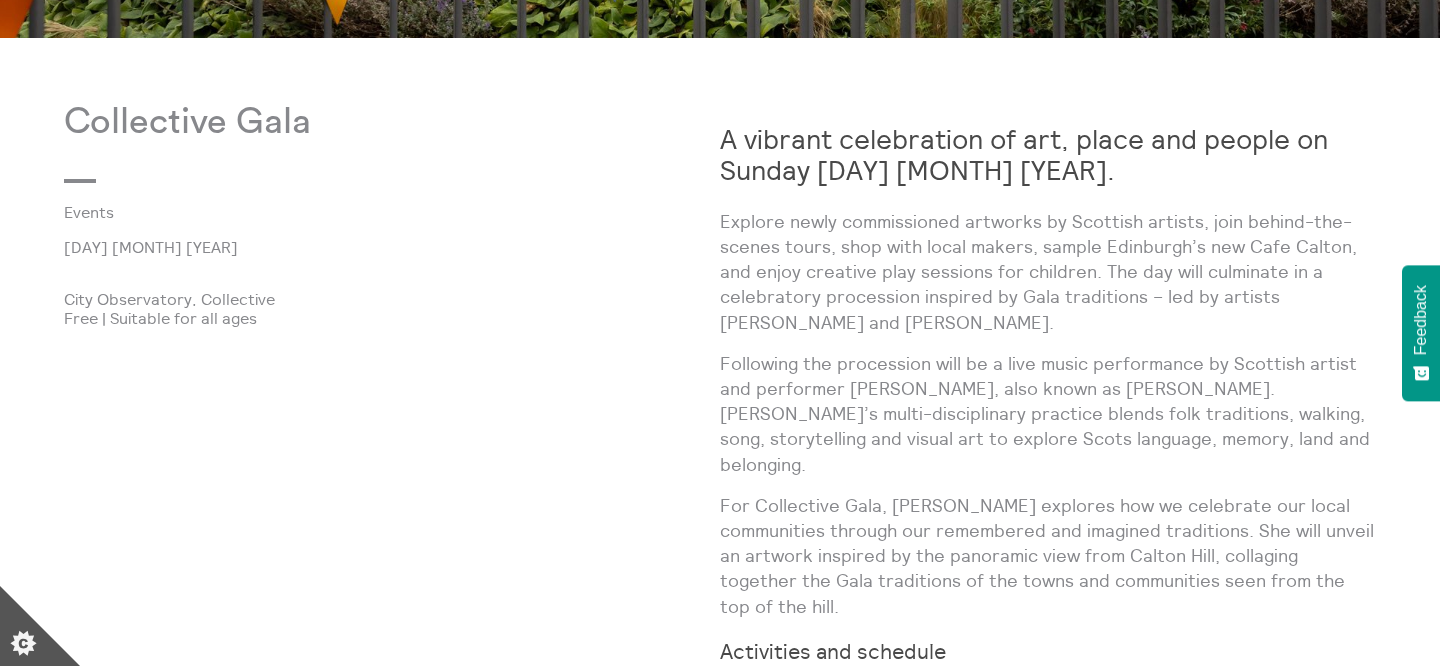 scroll, scrollTop: 1032, scrollLeft: 0, axis: vertical 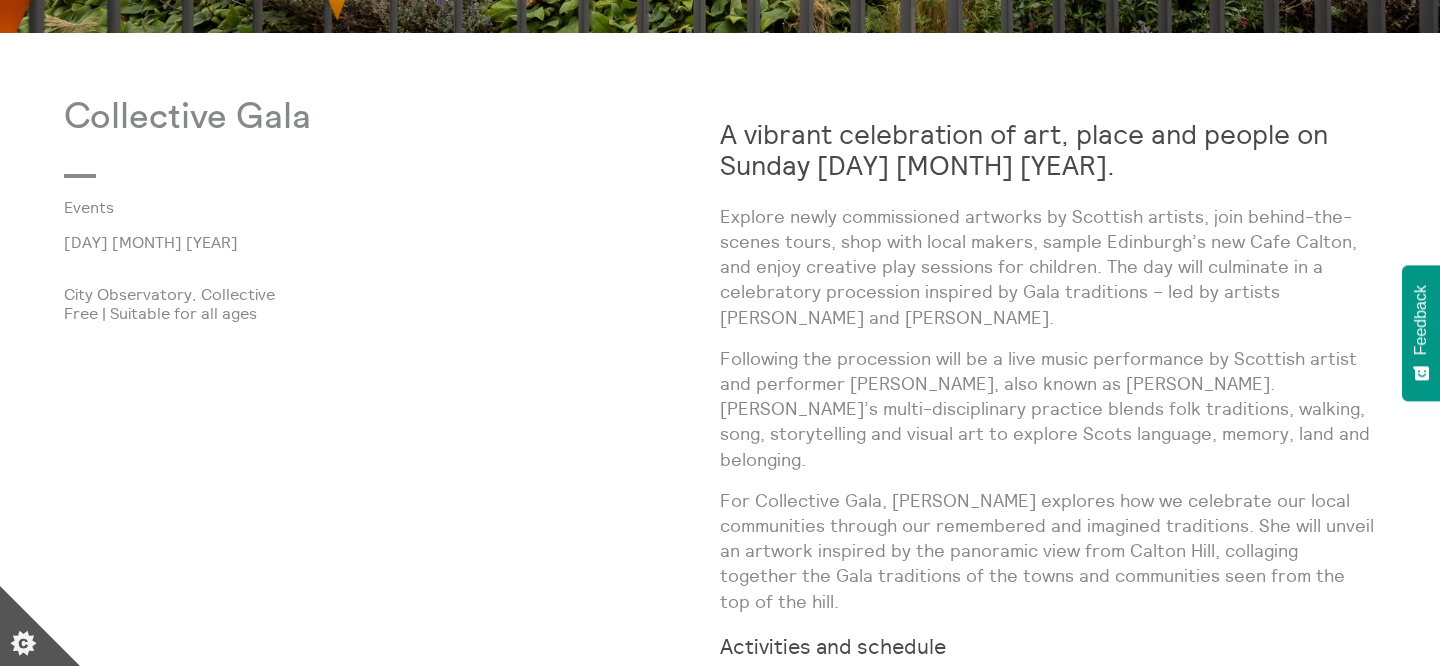 click on "Explore newly commissioned artworks by Scottish artists, join behind-the-scenes tours, shop with local makers, sample Edinburgh’s new Cafe Calton, and enjoy creative play sessions for children. The day will culminate in a celebratory procession inspired by Gala traditions – led by artists Seamus Killick and Quinie." at bounding box center [1048, 267] 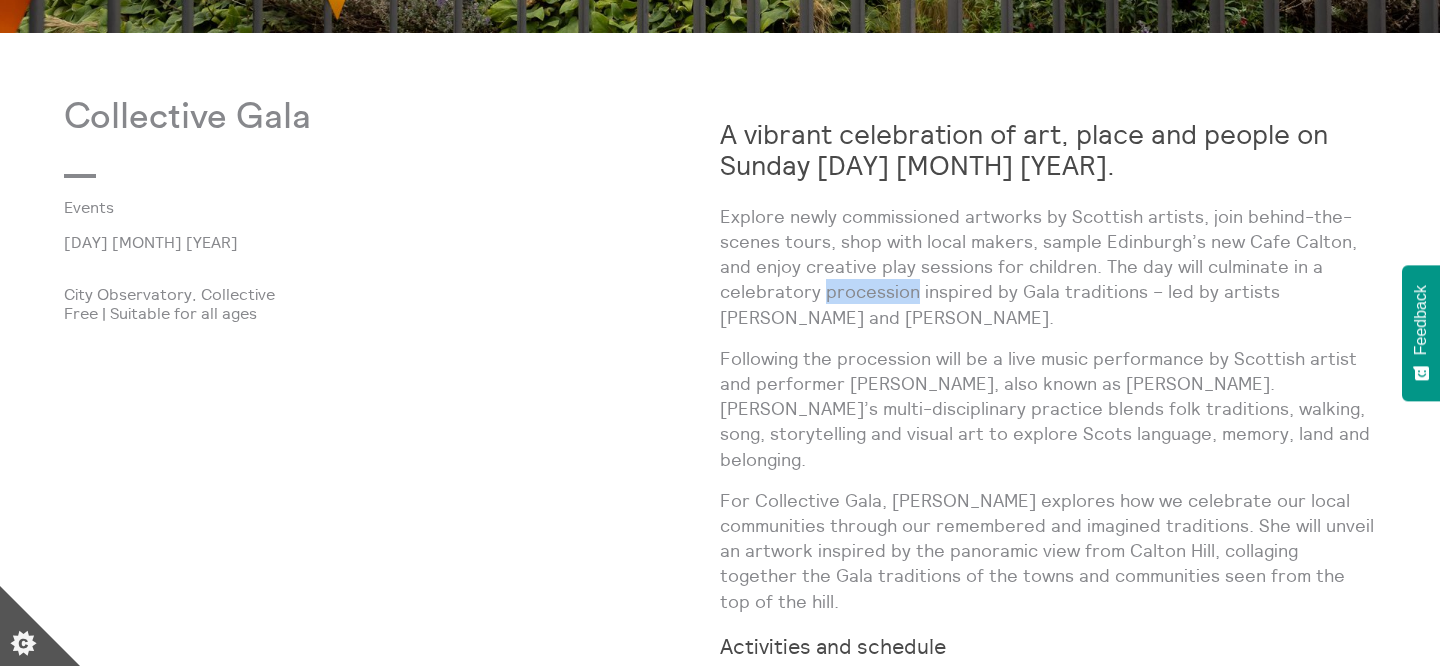 click on "Explore newly commissioned artworks by Scottish artists, join behind-the-scenes tours, shop with local makers, sample Edinburgh’s new Cafe Calton, and enjoy creative play sessions for children. The day will culminate in a celebratory procession inspired by Gala traditions – led by artists Seamus Killick and Quinie." at bounding box center (1048, 267) 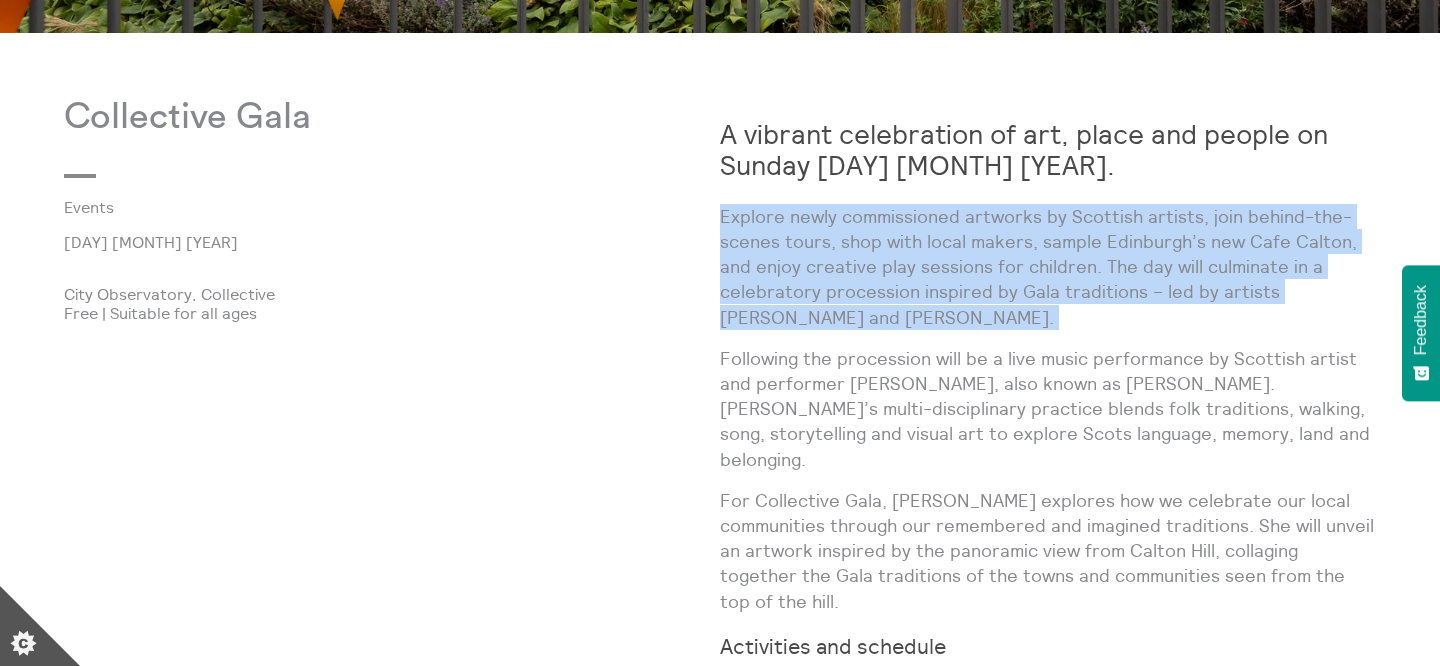 click on "Explore newly commissioned artworks by Scottish artists, join behind-the-scenes tours, shop with local makers, sample Edinburgh’s new Cafe Calton, and enjoy creative play sessions for children. The day will culminate in a celebratory procession inspired by Gala traditions – led by artists Seamus Killick and Quinie." at bounding box center [1048, 267] 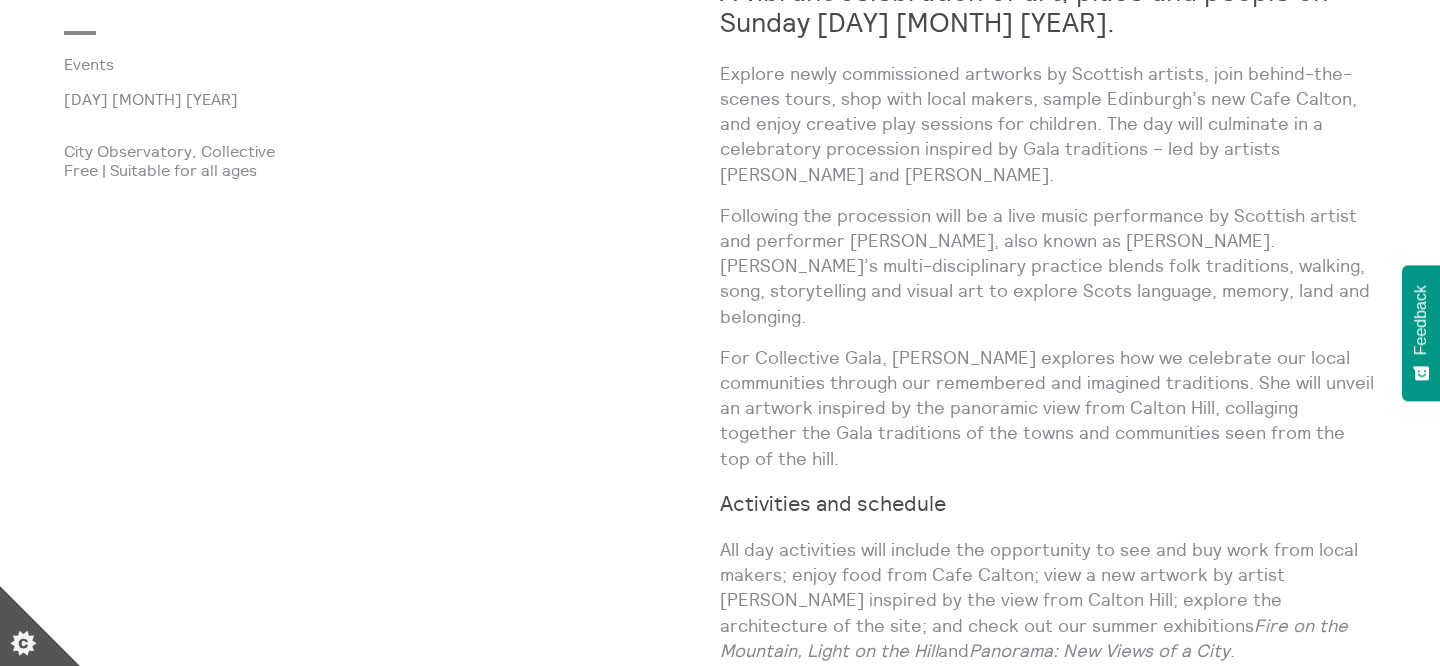 scroll, scrollTop: 1225, scrollLeft: 0, axis: vertical 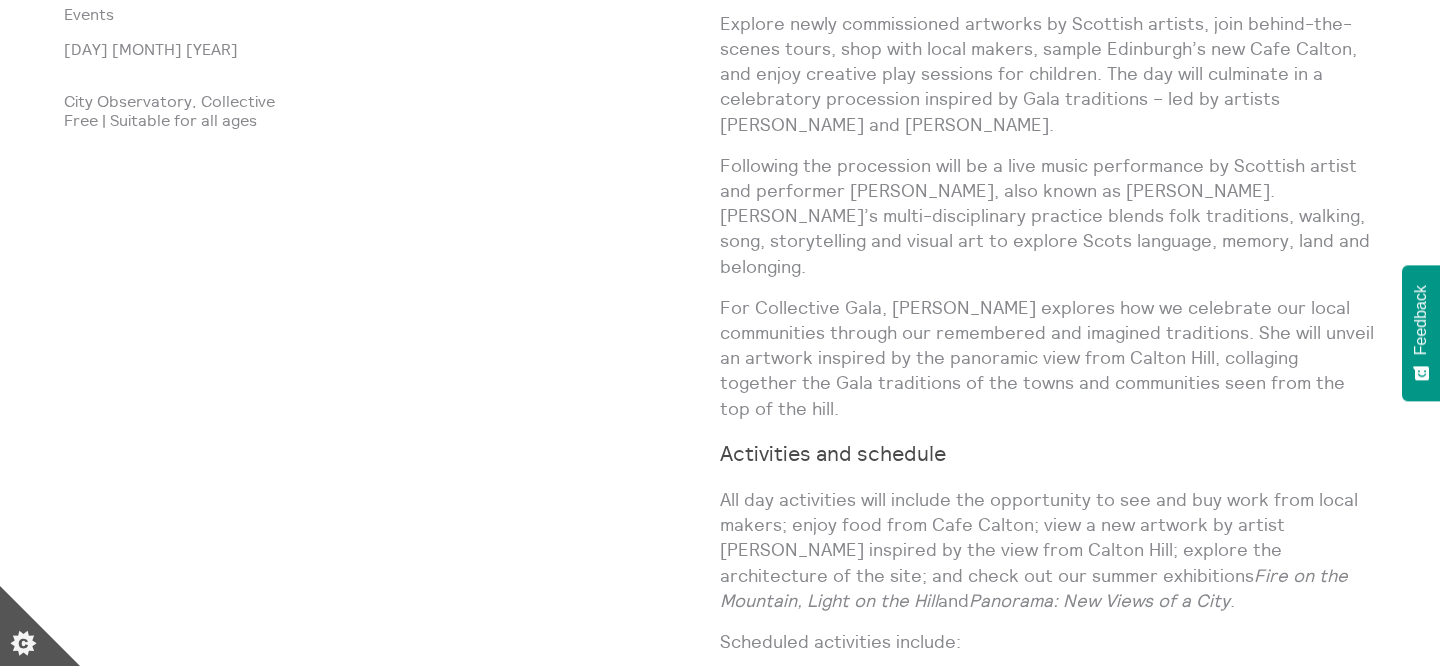 click on "For Collective Gala, Quinie explores how we celebrate our local communities through our remembered and imagined traditions. She will unveil an artwork inspired by the panoramic view from Calton Hill, collaging together the Gala traditions of the towns and communities seen from the top of the hill." at bounding box center (1048, 358) 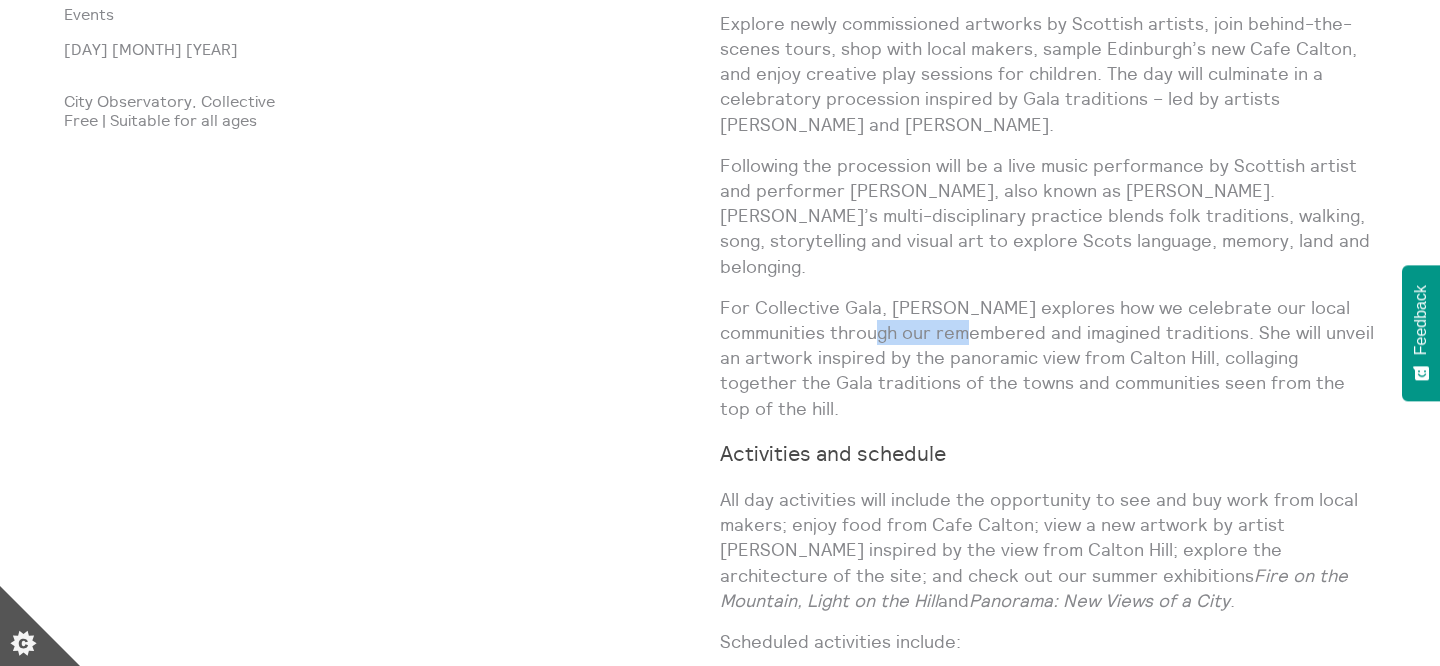 click on "For Collective Gala, Quinie explores how we celebrate our local communities through our remembered and imagined traditions. She will unveil an artwork inspired by the panoramic view from Calton Hill, collaging together the Gala traditions of the towns and communities seen from the top of the hill." at bounding box center (1048, 358) 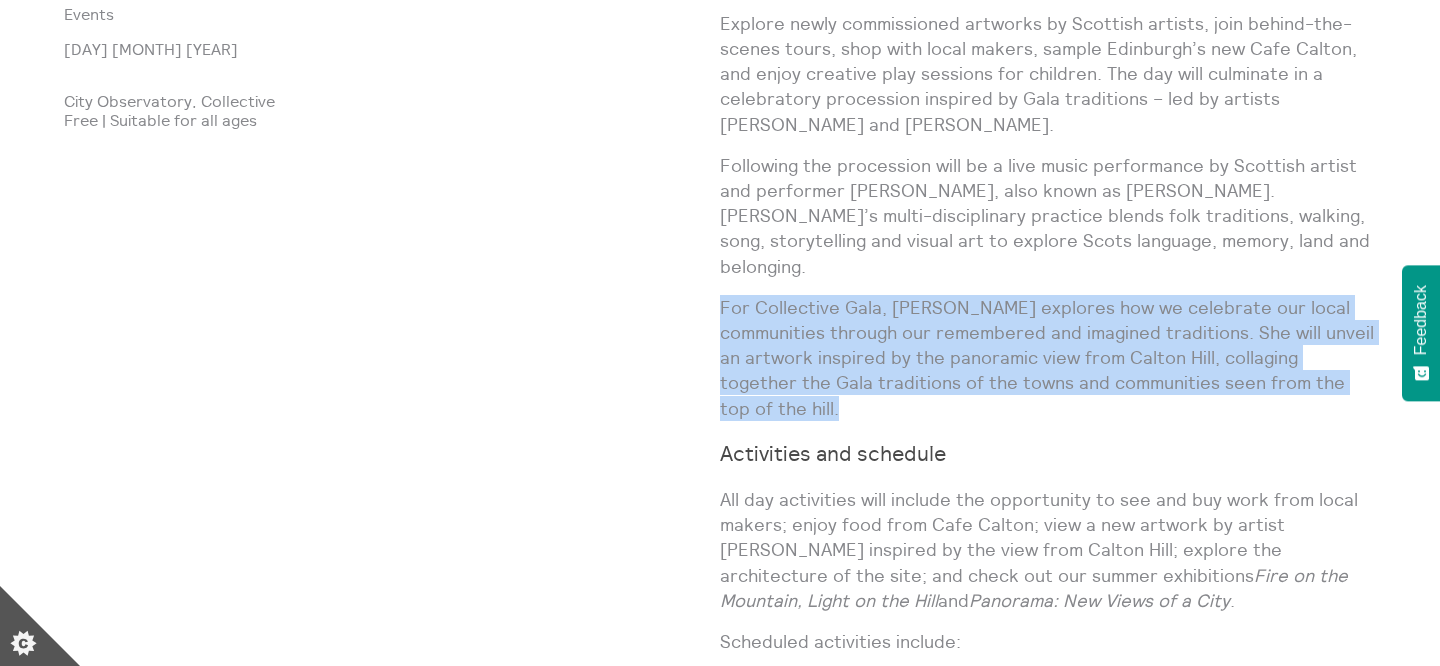click on "Following the procession will be a live music performance by Scottish artist and performer Quinie, also known as Josie Vallely. Quinie’s multi-disciplinary practice blends folk traditions, walking, song, storytelling and visual art to explore Scots language, memory, land and belonging." at bounding box center (1048, 216) 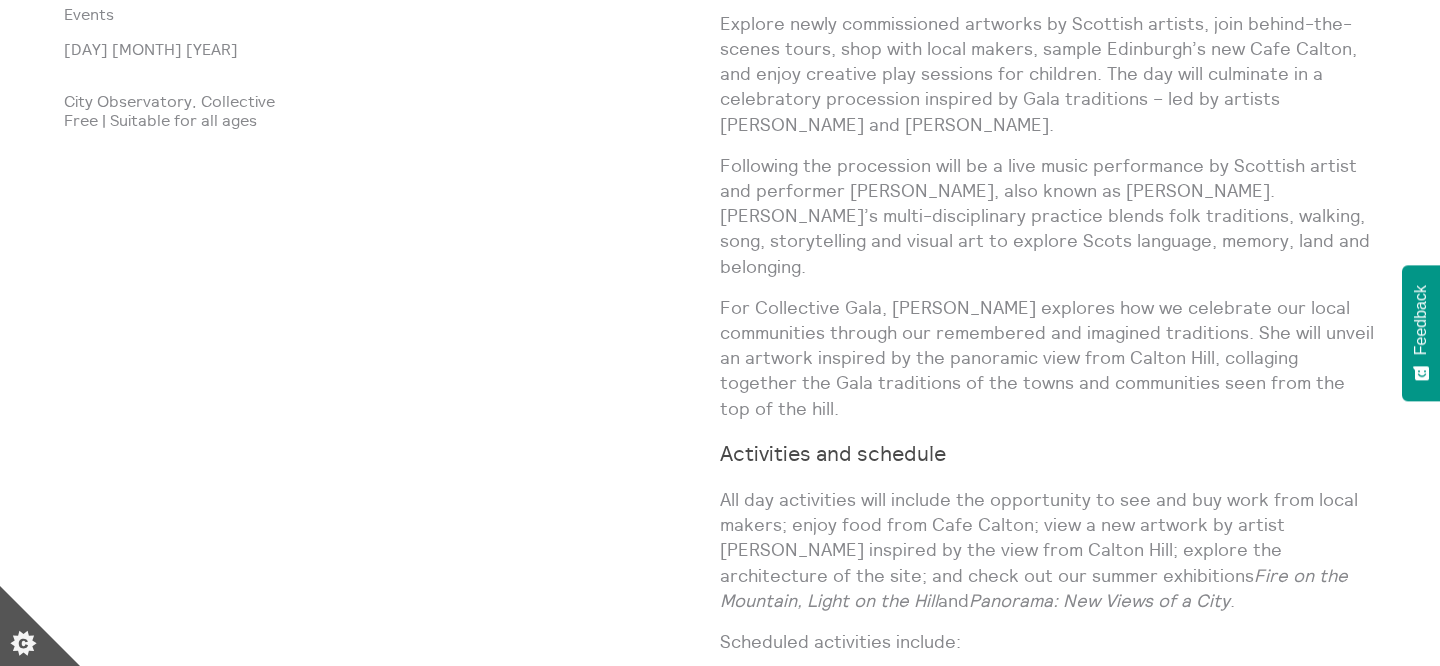 click on "Following the procession will be a live music performance by Scottish artist and performer Quinie, also known as Josie Vallely. Quinie’s multi-disciplinary practice blends folk traditions, walking, song, storytelling and visual art to explore Scots language, memory, land and belonging." at bounding box center (1048, 216) 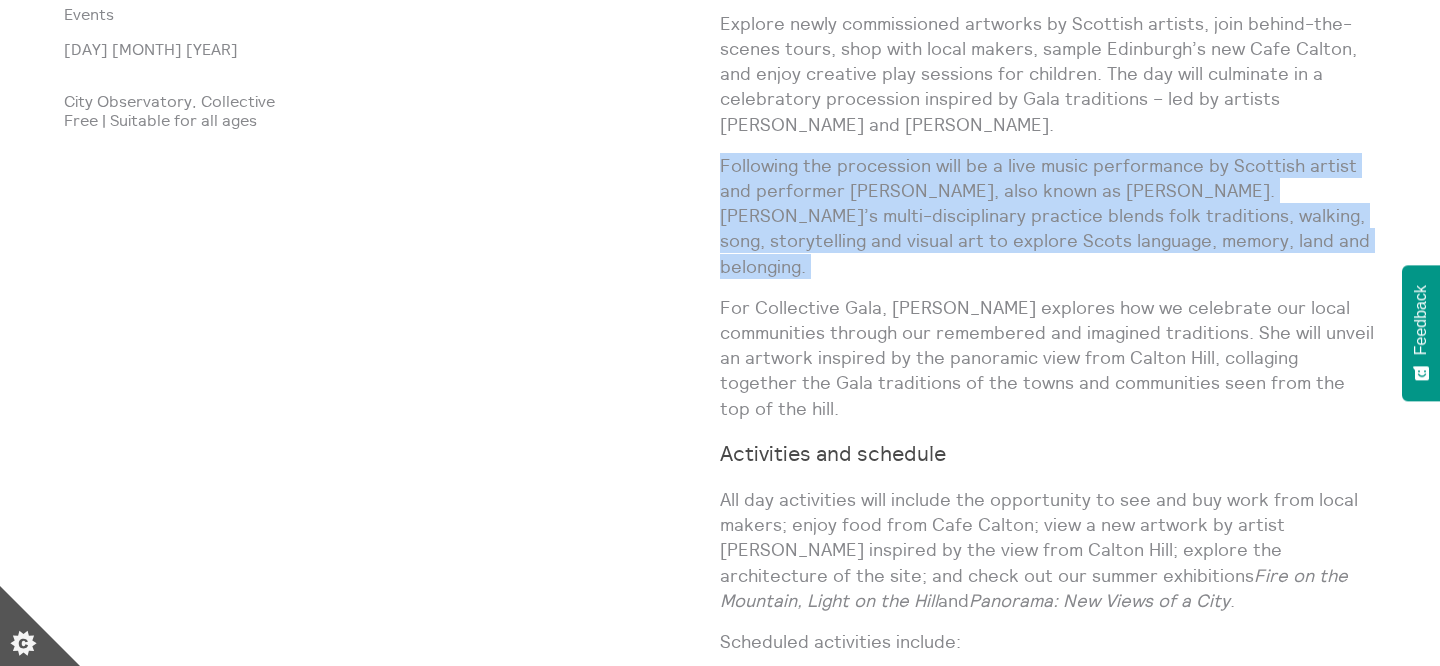 click on "Following the procession will be a live music performance by Scottish artist and performer Quinie, also known as Josie Vallely. Quinie’s multi-disciplinary practice blends folk traditions, walking, song, storytelling and visual art to explore Scots language, memory, land and belonging." at bounding box center (1048, 216) 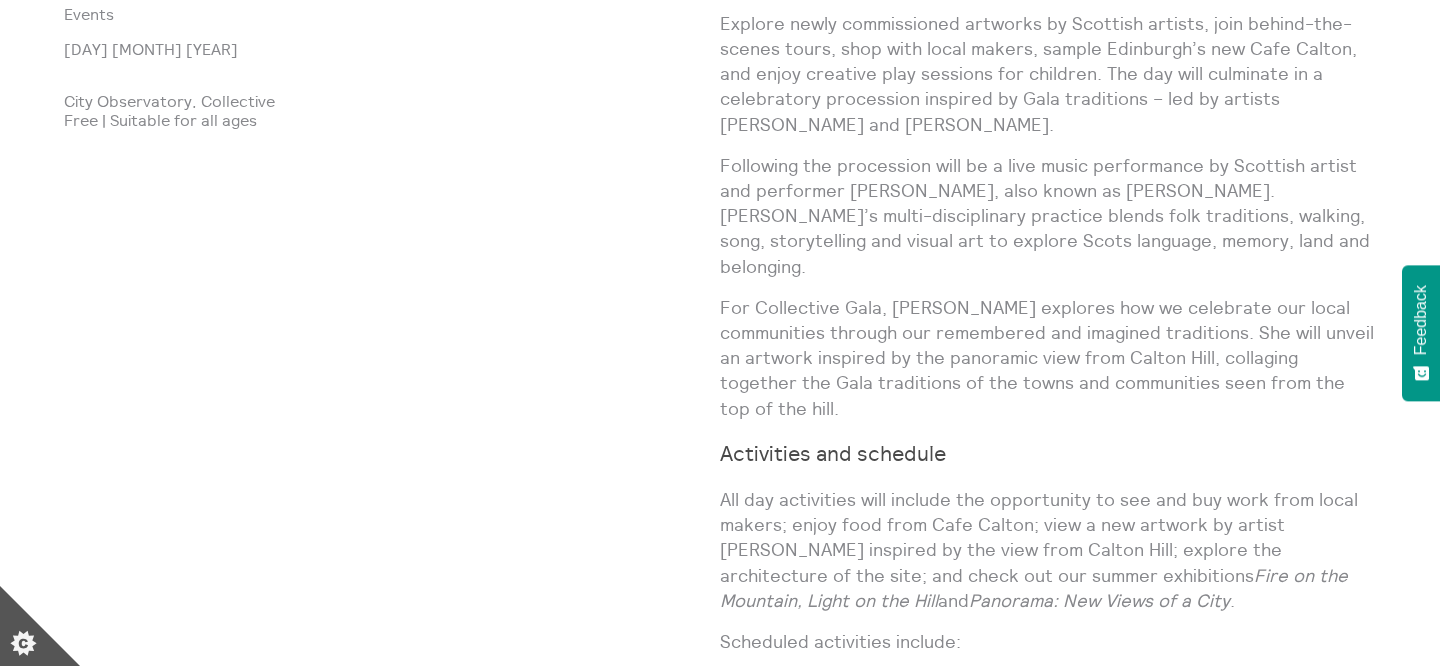 click on "For Collective Gala, Quinie explores how we celebrate our local communities through our remembered and imagined traditions. She will unveil an artwork inspired by the panoramic view from Calton Hill, collaging together the Gala traditions of the towns and communities seen from the top of the hill." at bounding box center [1048, 358] 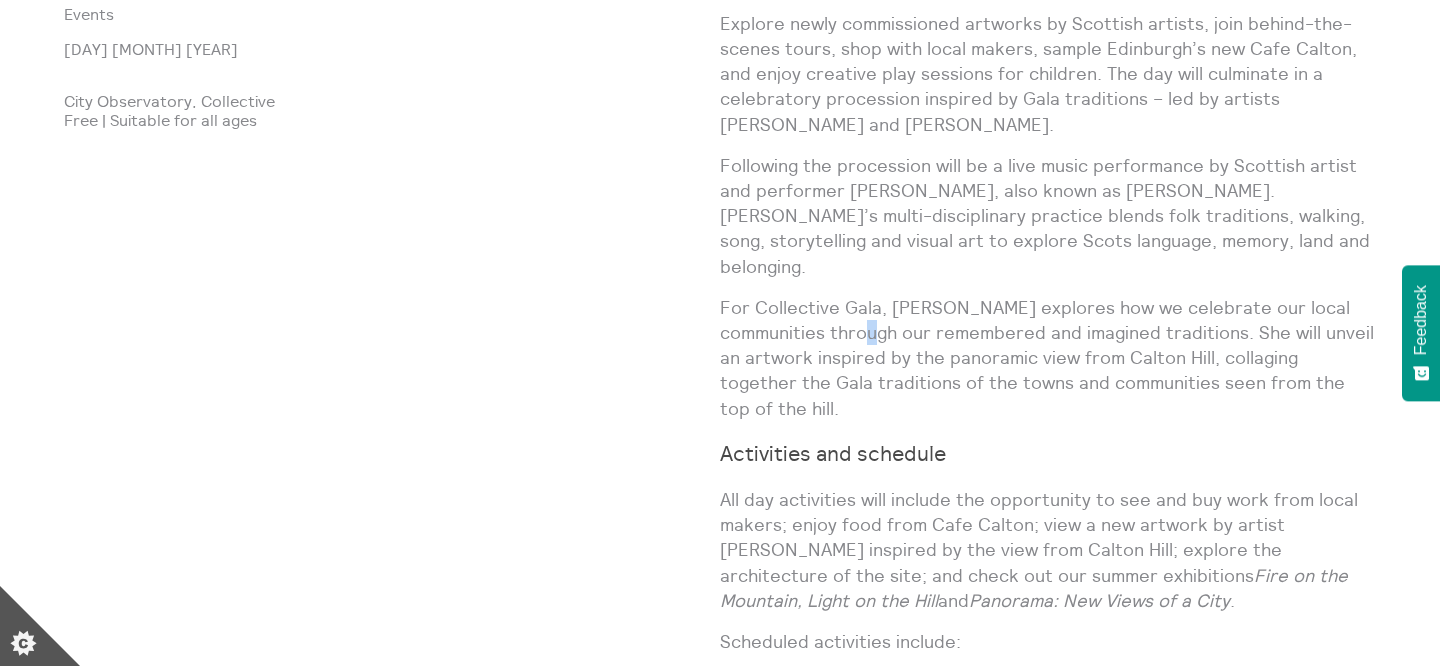 click on "For Collective Gala, Quinie explores how we celebrate our local communities through our remembered and imagined traditions. She will unveil an artwork inspired by the panoramic view from Calton Hill, collaging together the Gala traditions of the towns and communities seen from the top of the hill." at bounding box center [1048, 358] 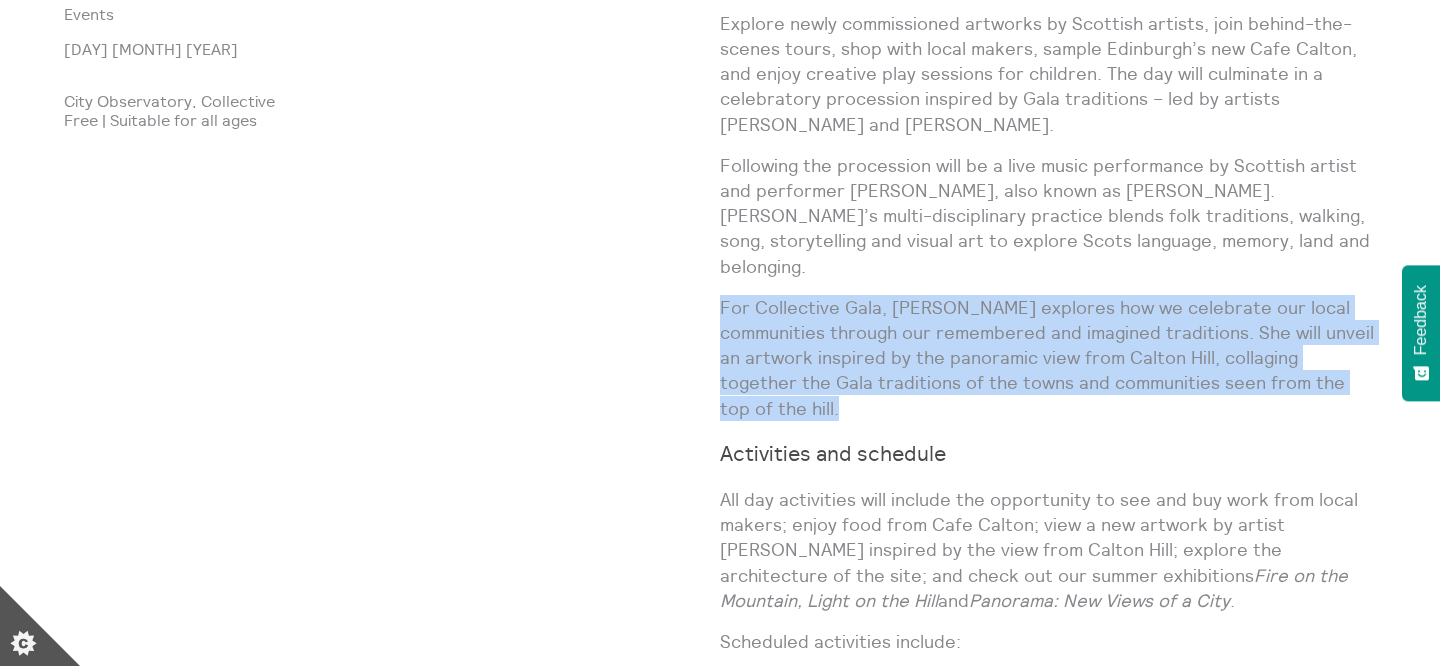 click on "For Collective Gala, Quinie explores how we celebrate our local communities through our remembered and imagined traditions. She will unveil an artwork inspired by the panoramic view from Calton Hill, collaging together the Gala traditions of the towns and communities seen from the top of the hill." at bounding box center [1048, 358] 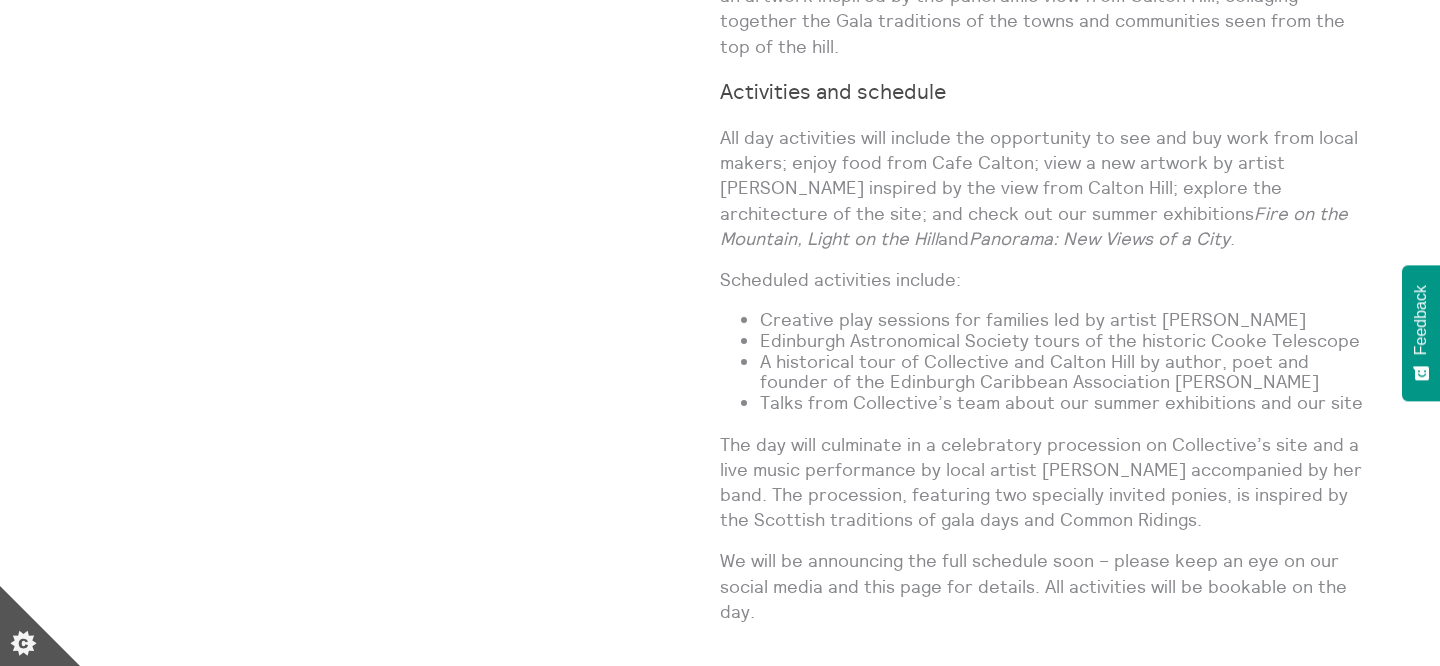 scroll, scrollTop: 1588, scrollLeft: 0, axis: vertical 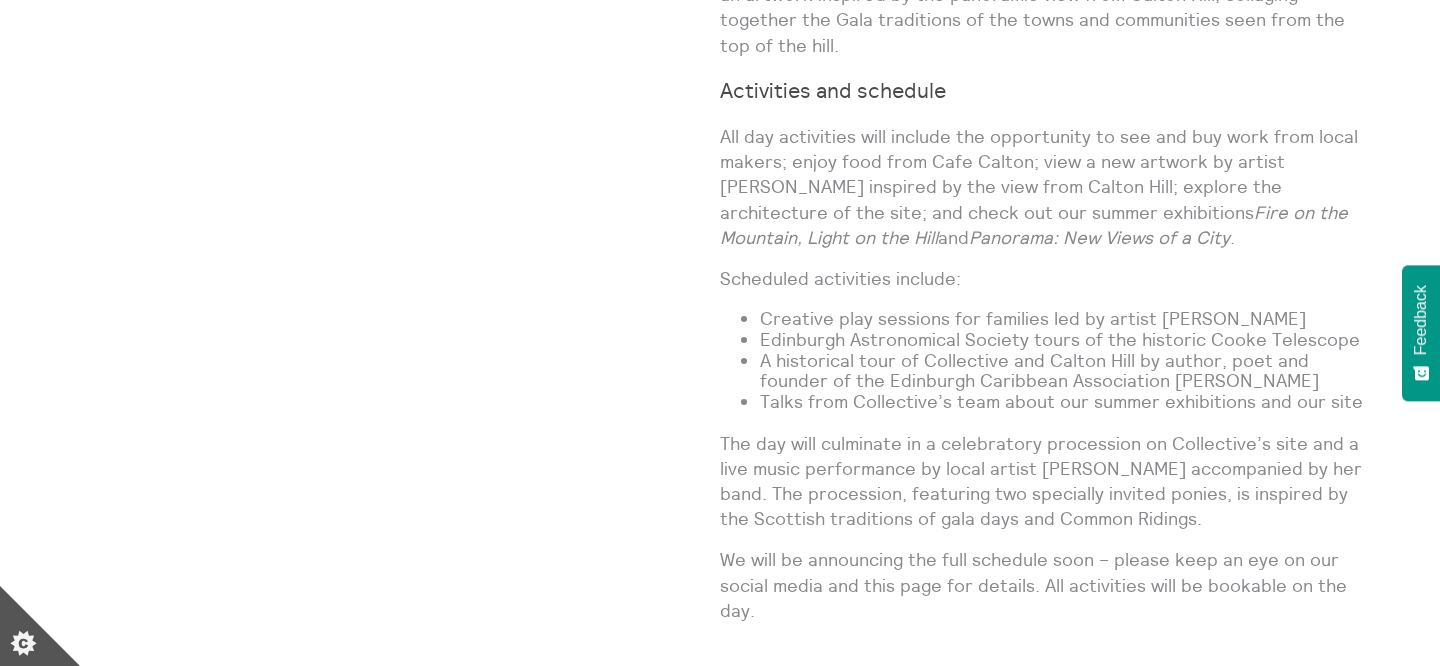 click on "A historical tour of Collective and Calton Hill by author, poet and founder of the Edinburgh Caribbean Association Lisa Williams" at bounding box center [1068, 371] 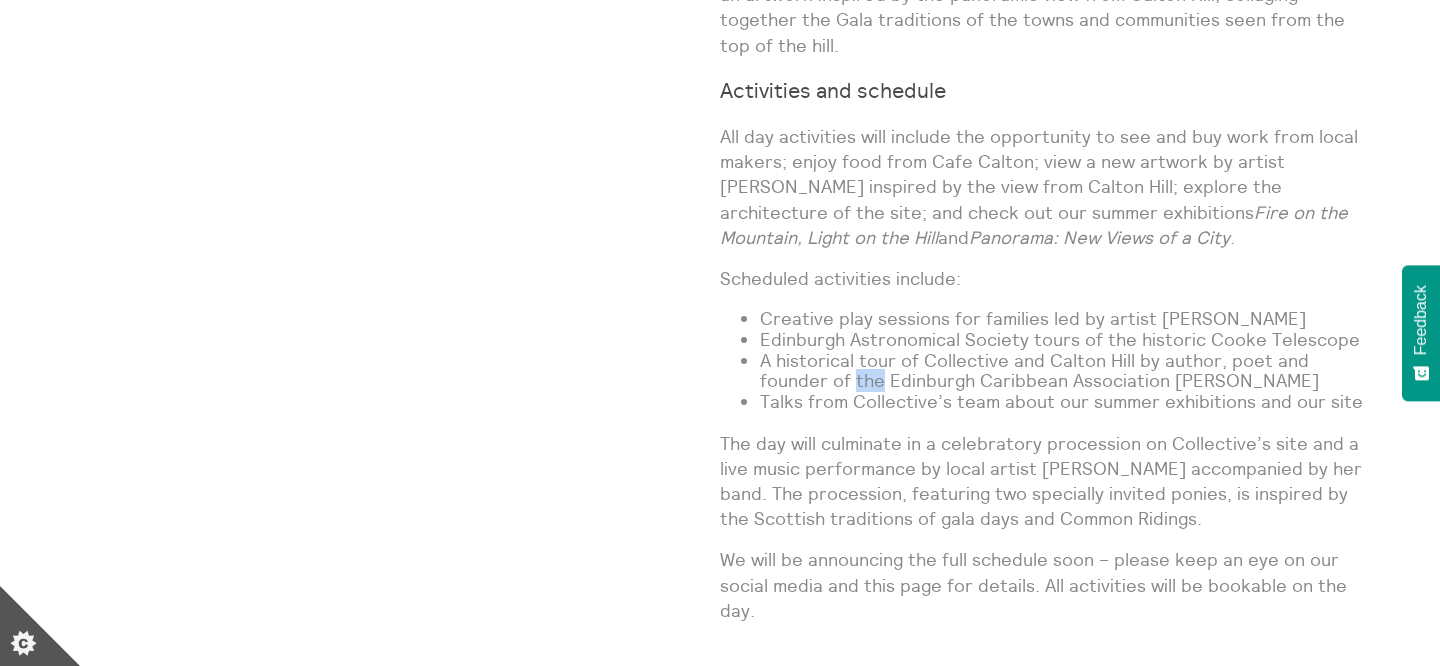 click on "A historical tour of Collective and Calton Hill by author, poet and founder of the Edinburgh Caribbean Association Lisa Williams" at bounding box center [1068, 371] 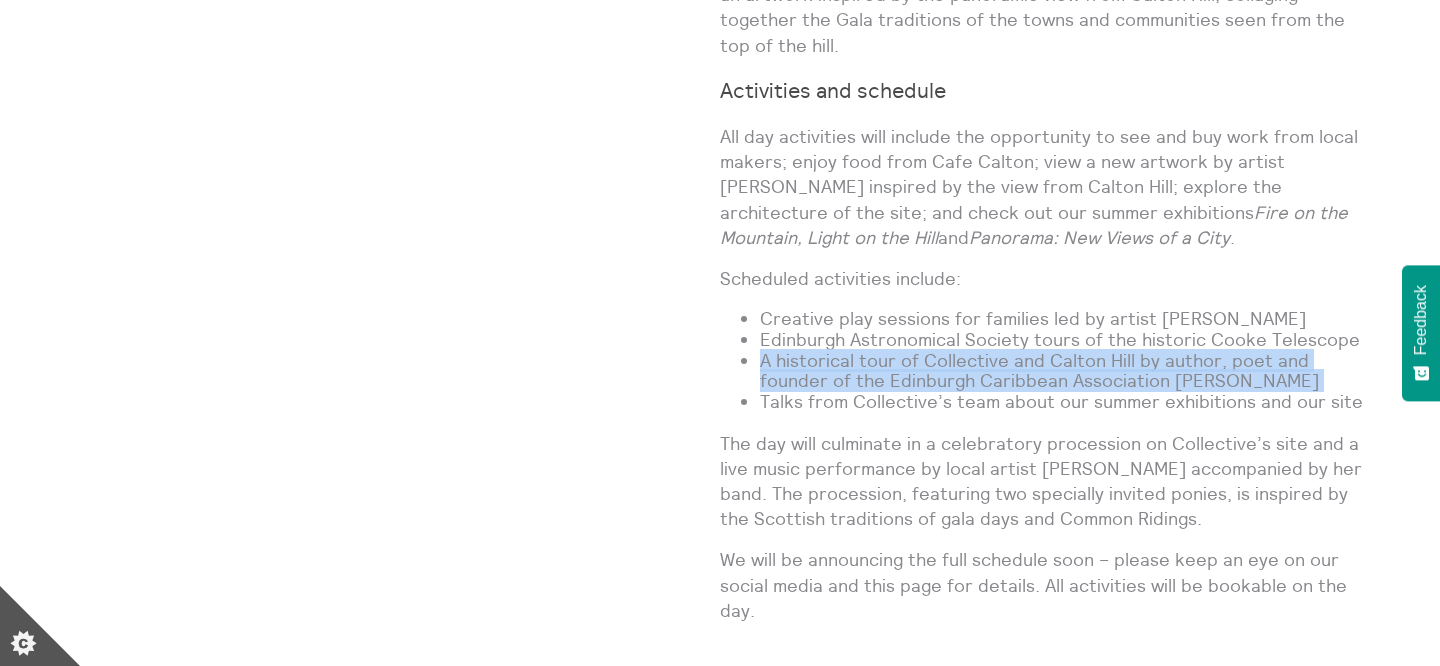click on "A historical tour of Collective and Calton Hill by author, poet and founder of the Edinburgh Caribbean Association Lisa Williams" at bounding box center [1068, 371] 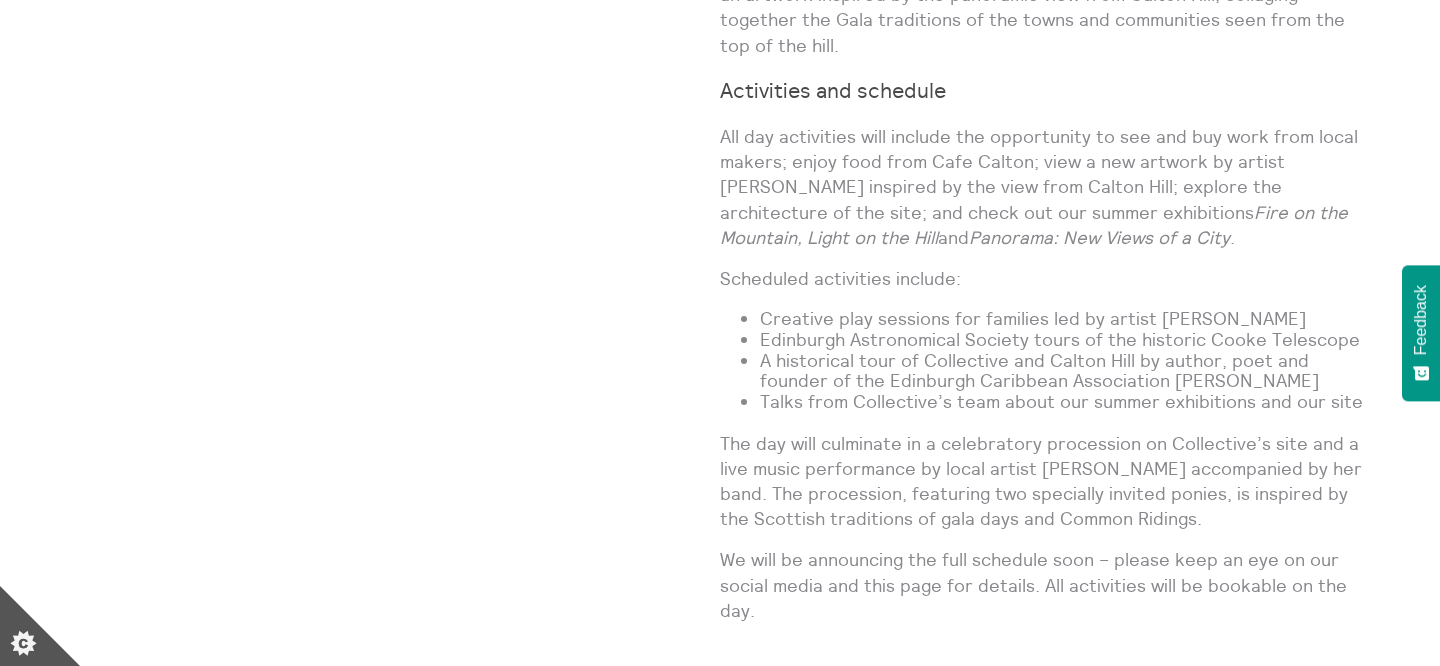 click on "A historical tour of Collective and Calton Hill by author, poet and founder of the Edinburgh Caribbean Association Lisa Williams" at bounding box center (1068, 371) 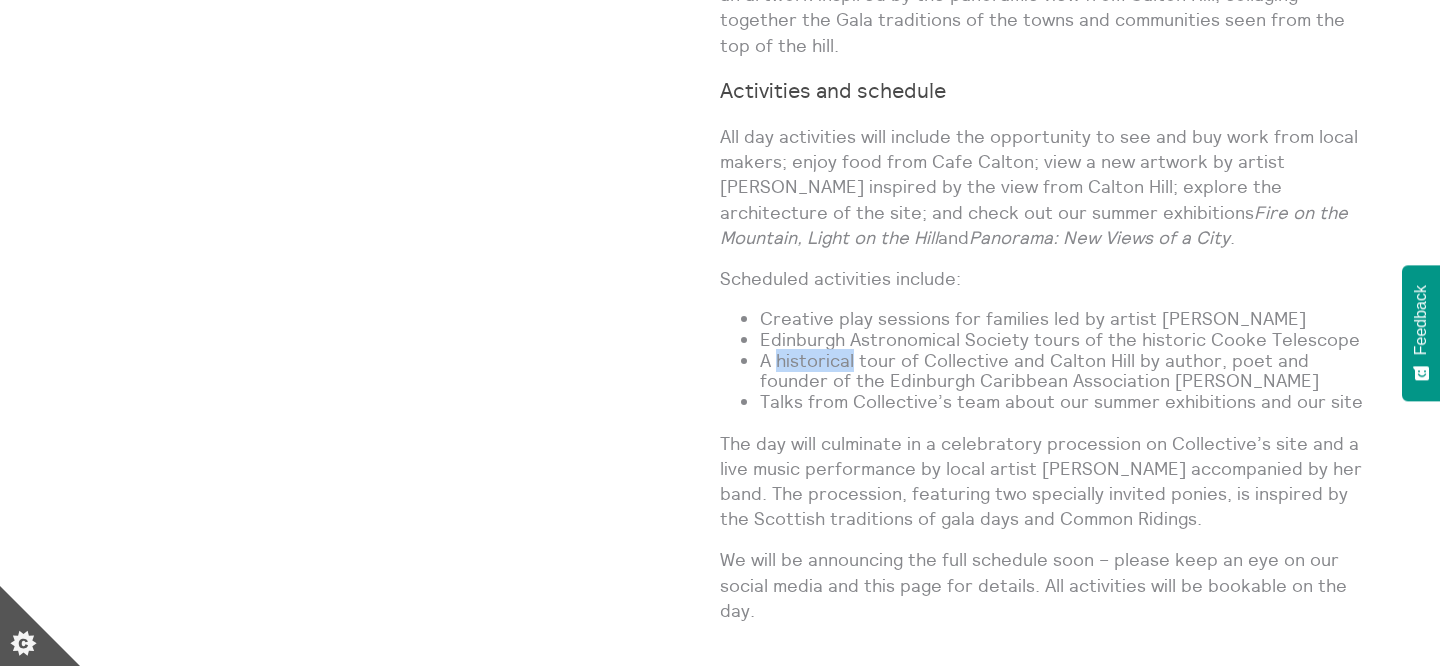 click on "Edinburgh Astronomical Society tours of the historic Cooke Telescope" at bounding box center (1068, 340) 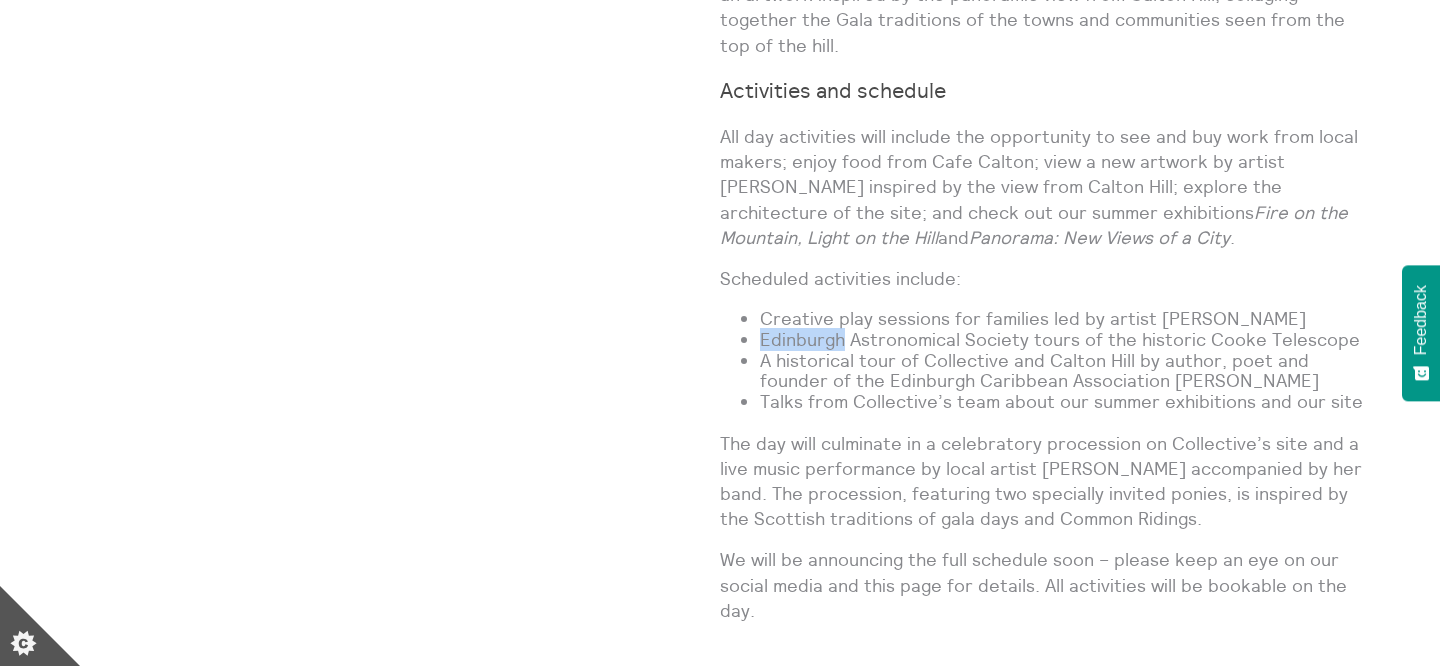 click on "Edinburgh Astronomical Society tours of the historic Cooke Telescope" at bounding box center (1068, 340) 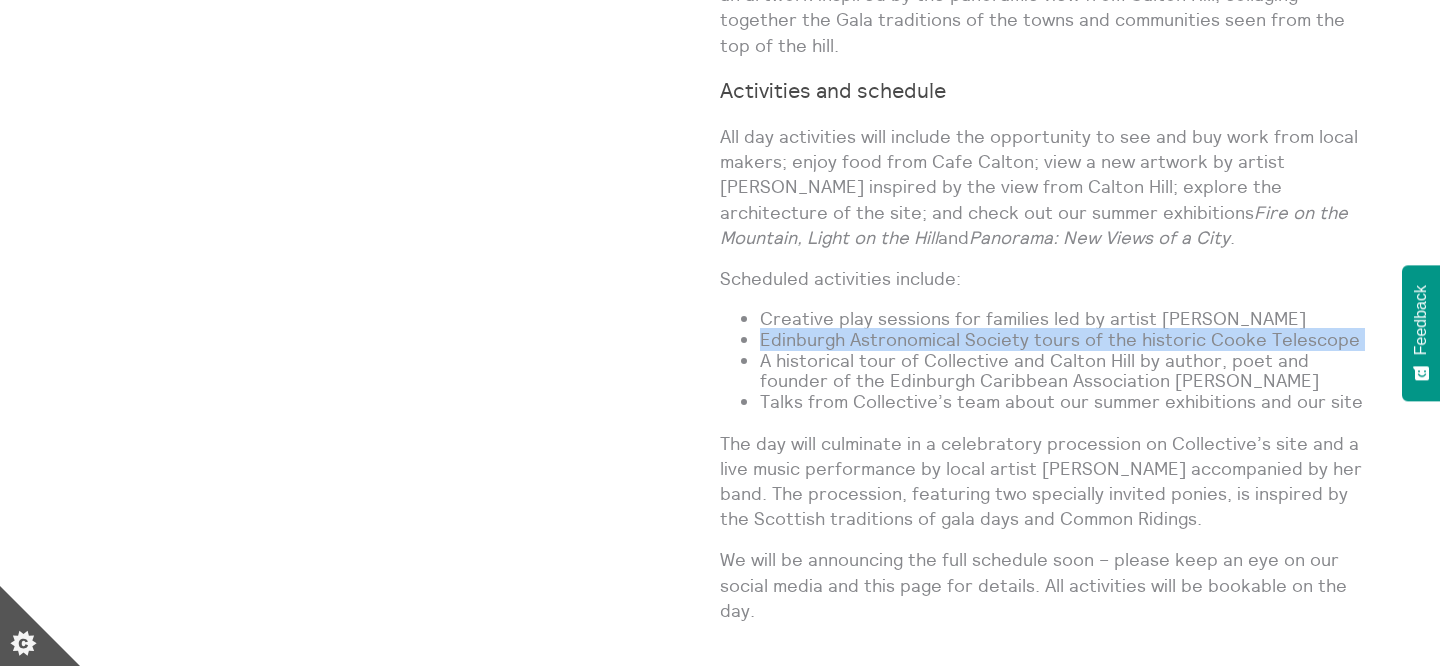 click on "Edinburgh Astronomical Society tours of the historic Cooke Telescope" at bounding box center [1068, 340] 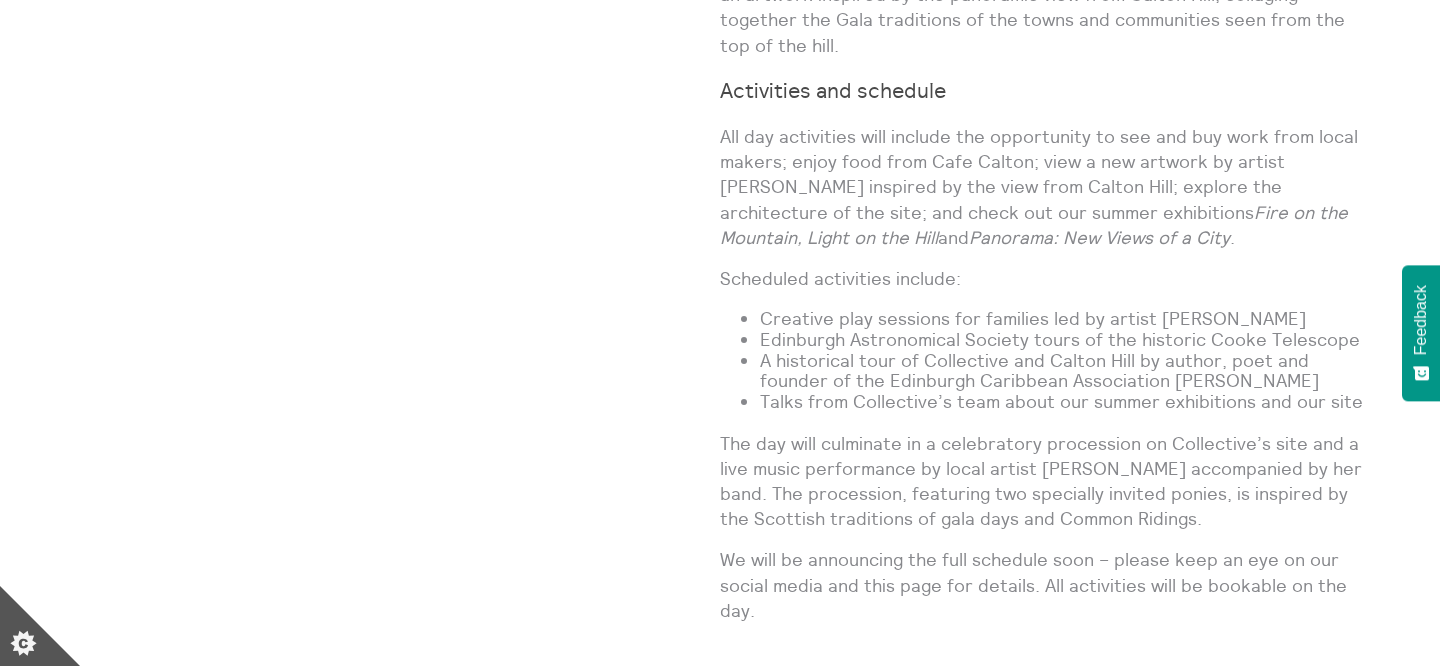 click on "A vibrant celebration of art, place and people on Sunday 7 September 2025.
Explore newly commissioned artworks by Scottish artists, join behind-the-scenes tours, shop with local makers, sample Edinburgh’s new Cafe Calton, and enjoy creative play sessions for children. The day will culminate in a celebratory procession inspired by Gala traditions – led by artists Seamus Killick and Quinie.
Following the procession will be a live music performance by Scottish artist and performer Quinie, also known as Josie Vallely. Quinie’s multi-disciplinary practice blends folk traditions, walking, song, storytelling and visual art to explore Scots language, memory, land and belonging.
For Collective Gala, Quinie explores how we celebrate our local communities through our remembered and imagined traditions. She will unveil an artwork inspired by the panoramic view from Calton Hill, collaging together the Gala traditions of the towns and communities seen from the top of the hill.
and" at bounding box center [1048, 90] 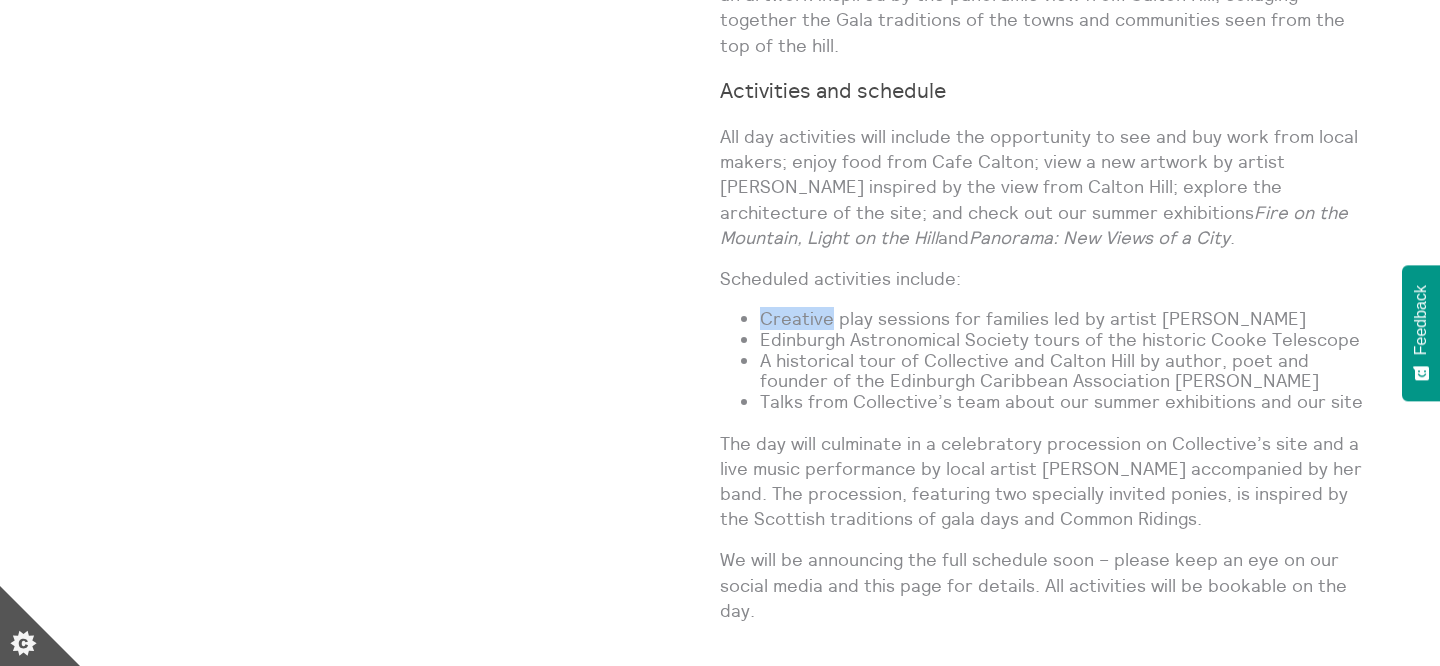 click on "A vibrant celebration of art, place and people on Sunday 7 September 2025.
Explore newly commissioned artworks by Scottish artists, join behind-the-scenes tours, shop with local makers, sample Edinburgh’s new Cafe Calton, and enjoy creative play sessions for children. The day will culminate in a celebratory procession inspired by Gala traditions – led by artists Seamus Killick and Quinie.
Following the procession will be a live music performance by Scottish artist and performer Quinie, also known as Josie Vallely. Quinie’s multi-disciplinary practice blends folk traditions, walking, song, storytelling and visual art to explore Scots language, memory, land and belonging.
For Collective Gala, Quinie explores how we celebrate our local communities through our remembered and imagined traditions. She will unveil an artwork inspired by the panoramic view from Calton Hill, collaging together the Gala traditions of the towns and communities seen from the top of the hill.
and" at bounding box center (1048, 90) 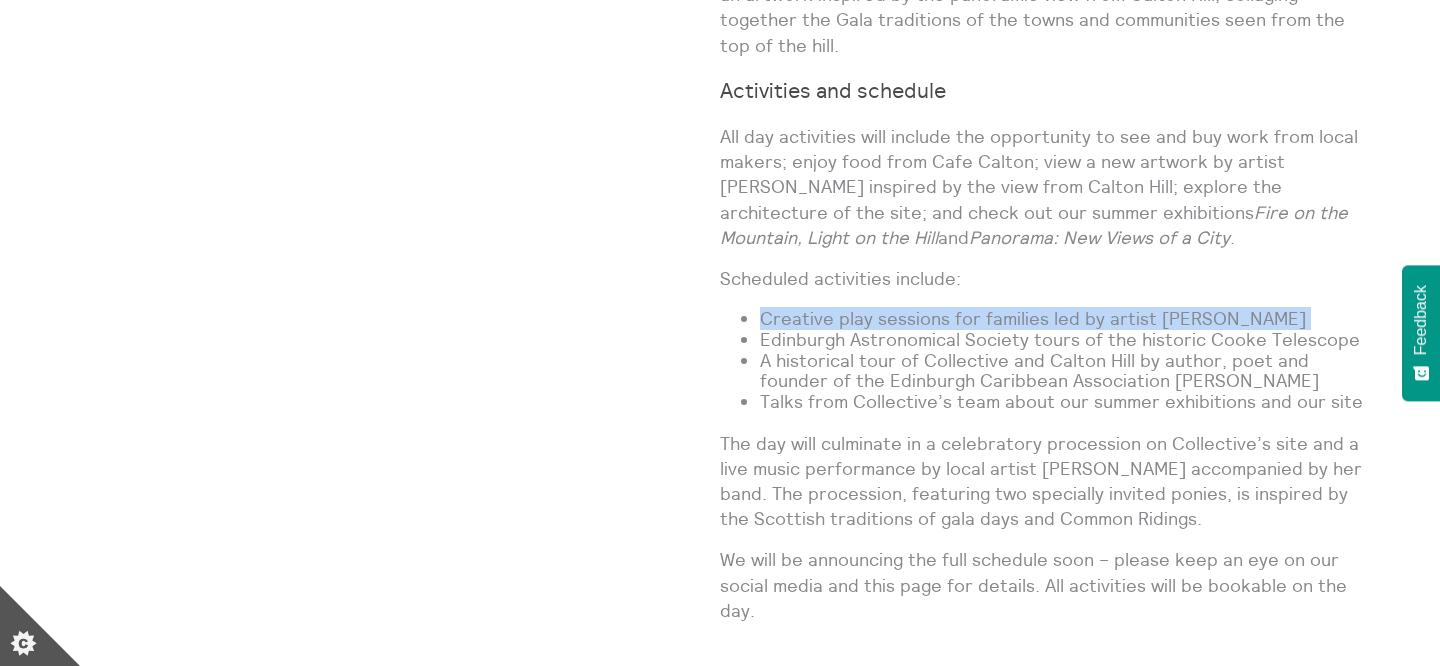 click on "A vibrant celebration of art, place and people on Sunday 7 September 2025.
Explore newly commissioned artworks by Scottish artists, join behind-the-scenes tours, shop with local makers, sample Edinburgh’s new Cafe Calton, and enjoy creative play sessions for children. The day will culminate in a celebratory procession inspired by Gala traditions – led by artists Seamus Killick and Quinie.
Following the procession will be a live music performance by Scottish artist and performer Quinie, also known as Josie Vallely. Quinie’s multi-disciplinary practice blends folk traditions, walking, song, storytelling and visual art to explore Scots language, memory, land and belonging.
For Collective Gala, Quinie explores how we celebrate our local communities through our remembered and imagined traditions. She will unveil an artwork inspired by the panoramic view from Calton Hill, collaging together the Gala traditions of the towns and communities seen from the top of the hill.
and" at bounding box center (1048, 90) 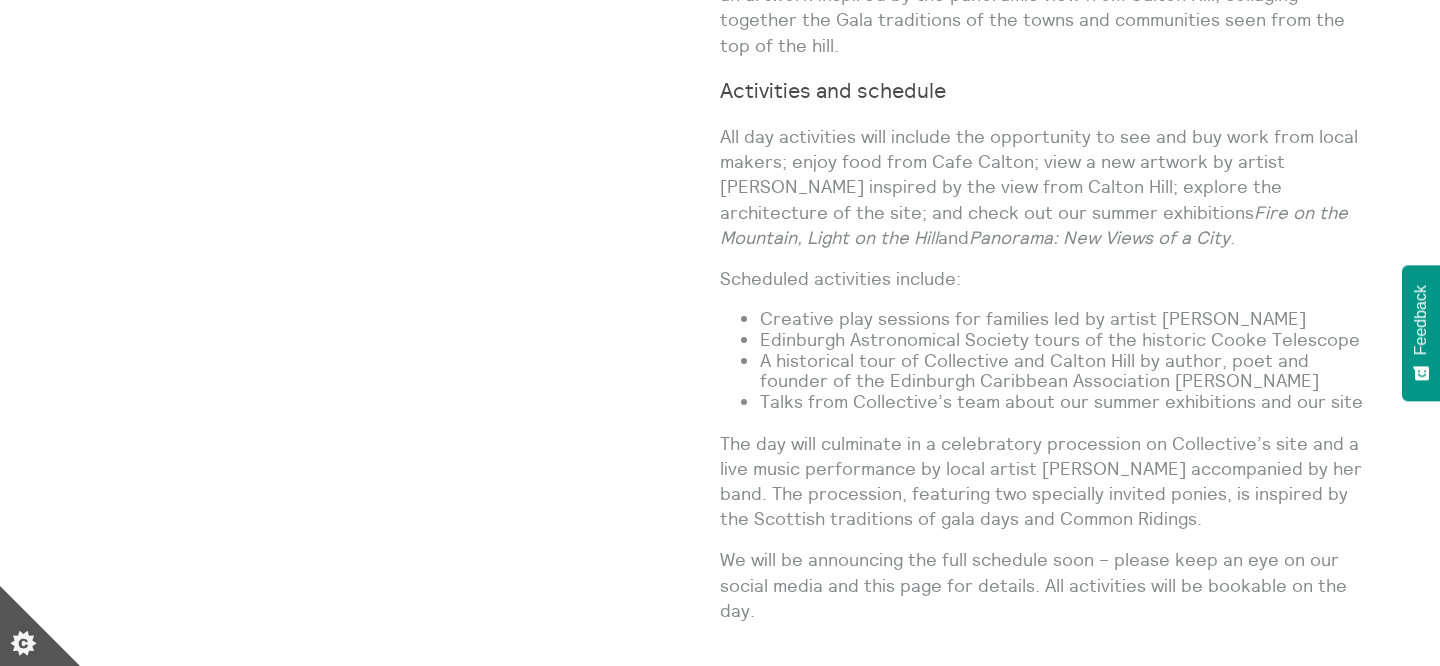 click on "Scheduled activities include:" at bounding box center (1048, 278) 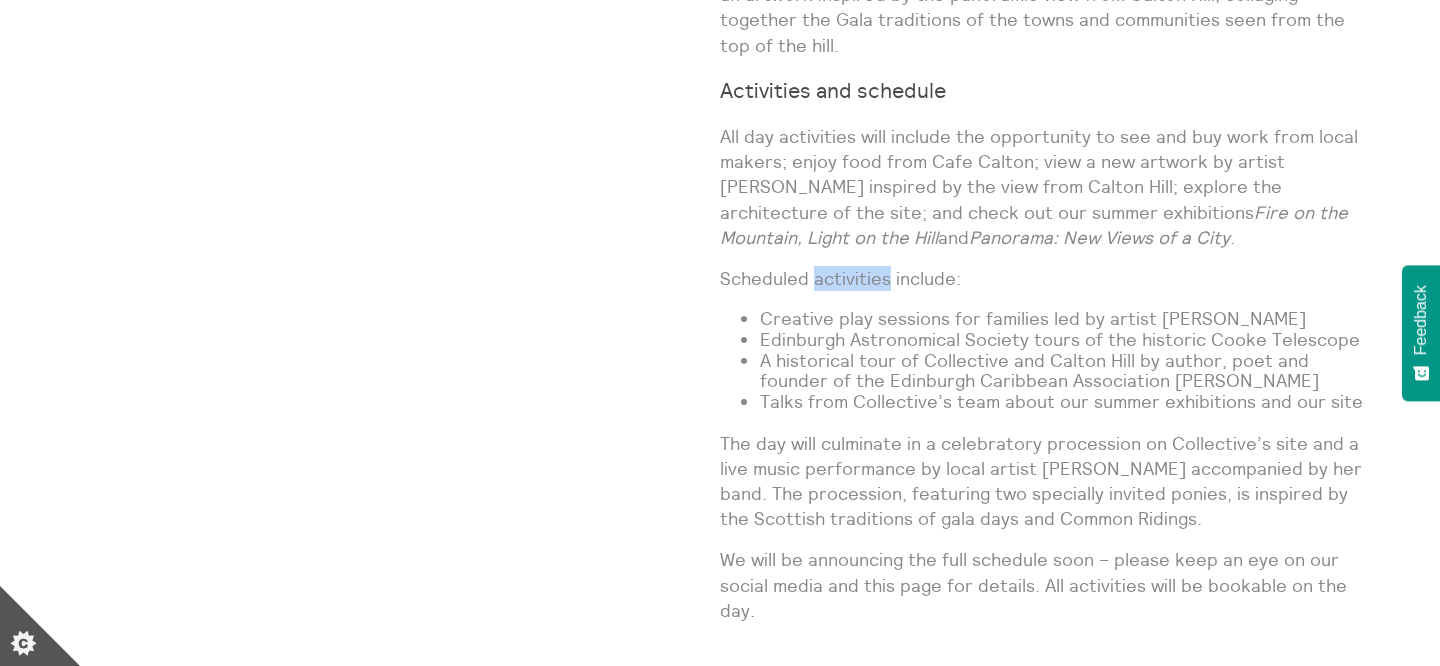 click on "Scheduled activities include:" at bounding box center (1048, 278) 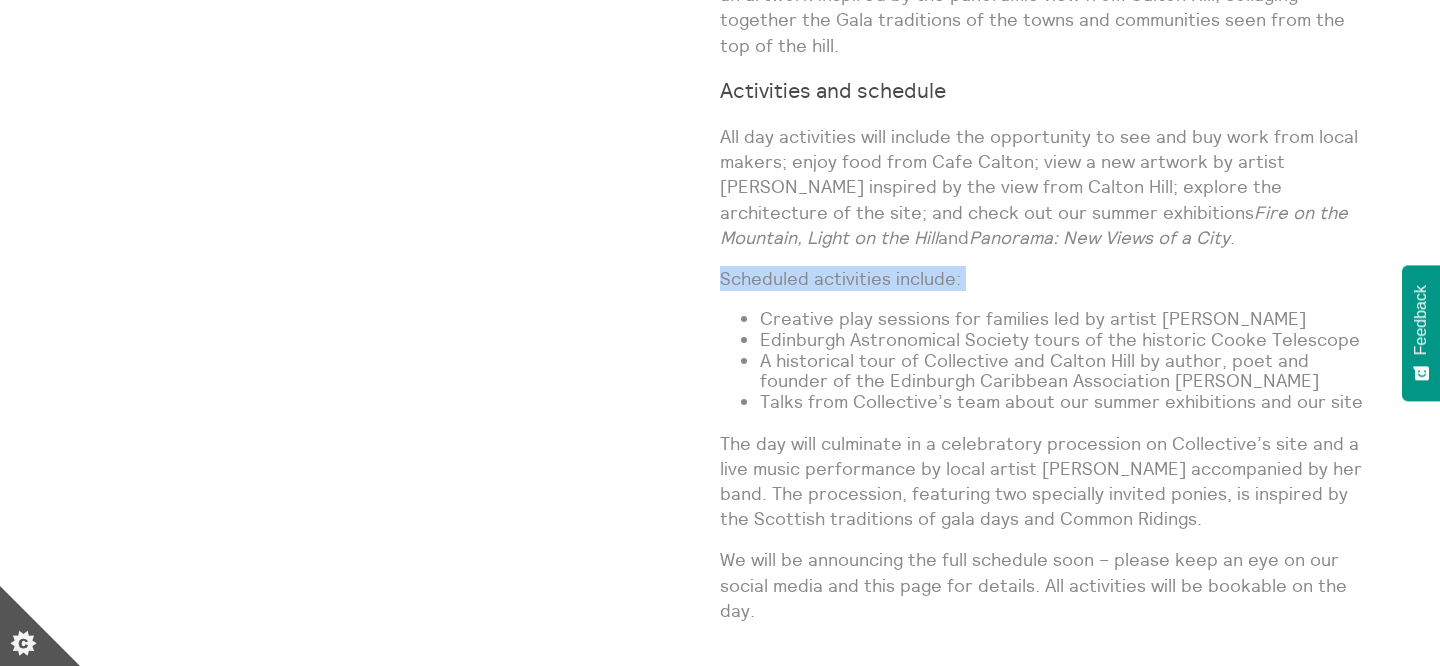 click on "Scheduled activities include:" at bounding box center (1048, 278) 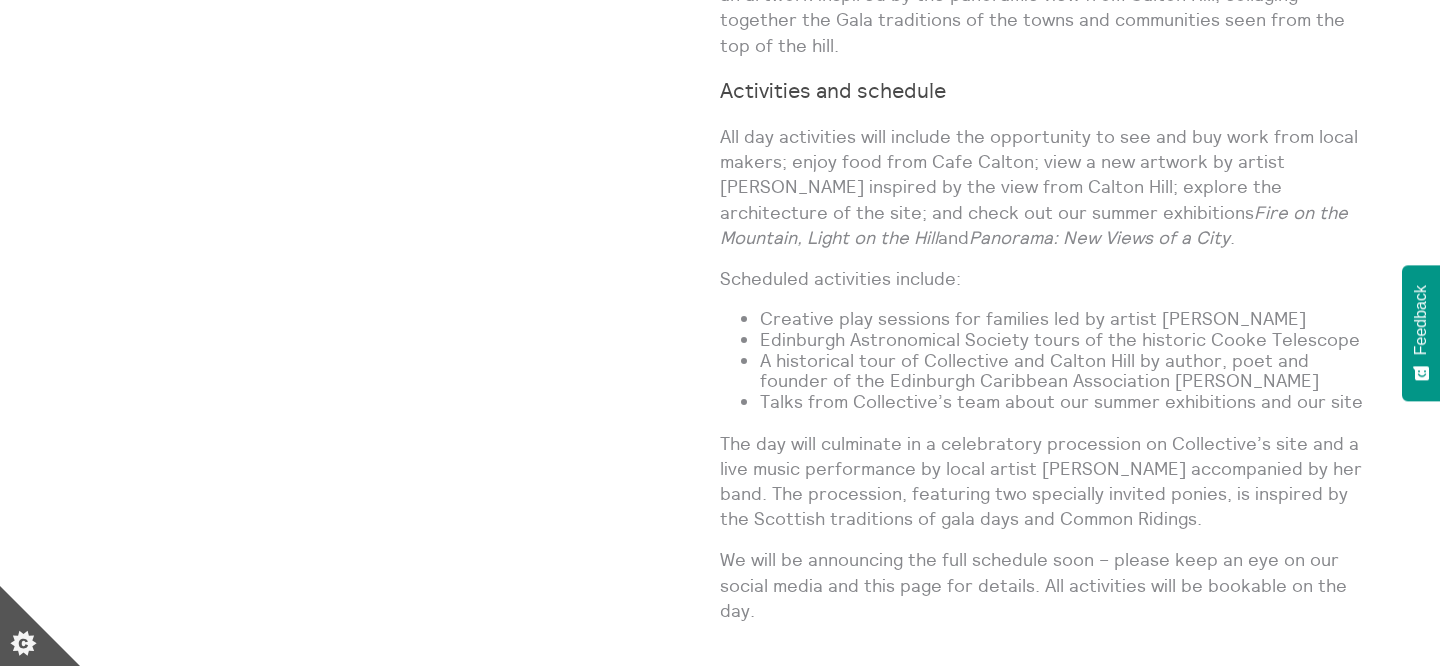 click on "Edinburgh Astronomical Society tours of the historic Cooke Telescope" at bounding box center (1068, 340) 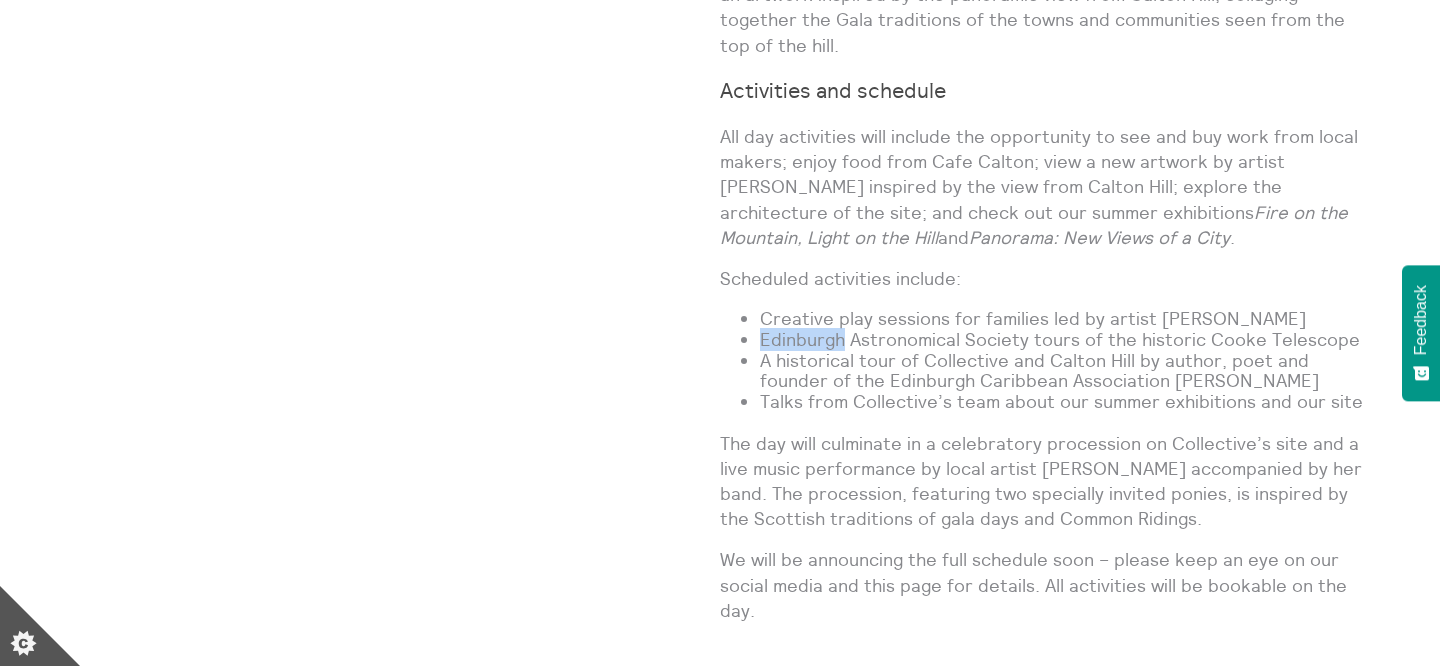 click on "Edinburgh Astronomical Society tours of the historic Cooke Telescope" at bounding box center (1068, 340) 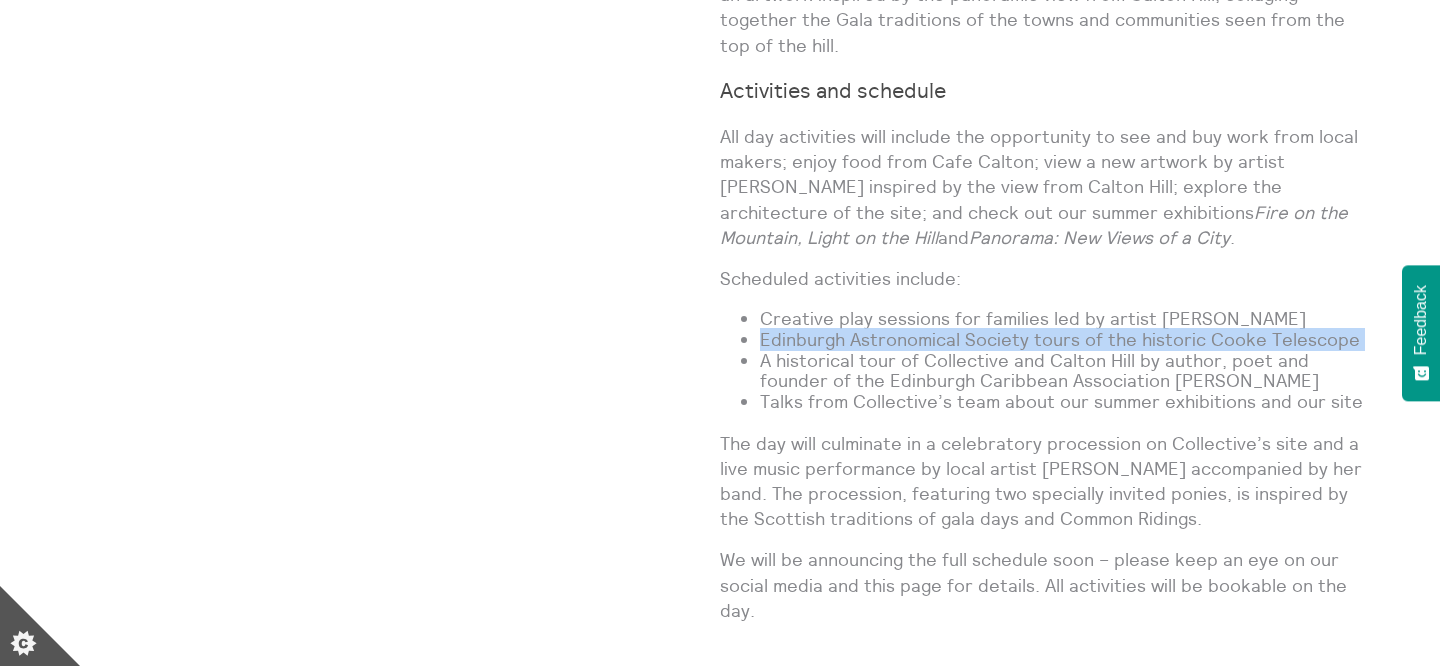 click on "Edinburgh Astronomical Society tours of the historic Cooke Telescope" at bounding box center [1068, 340] 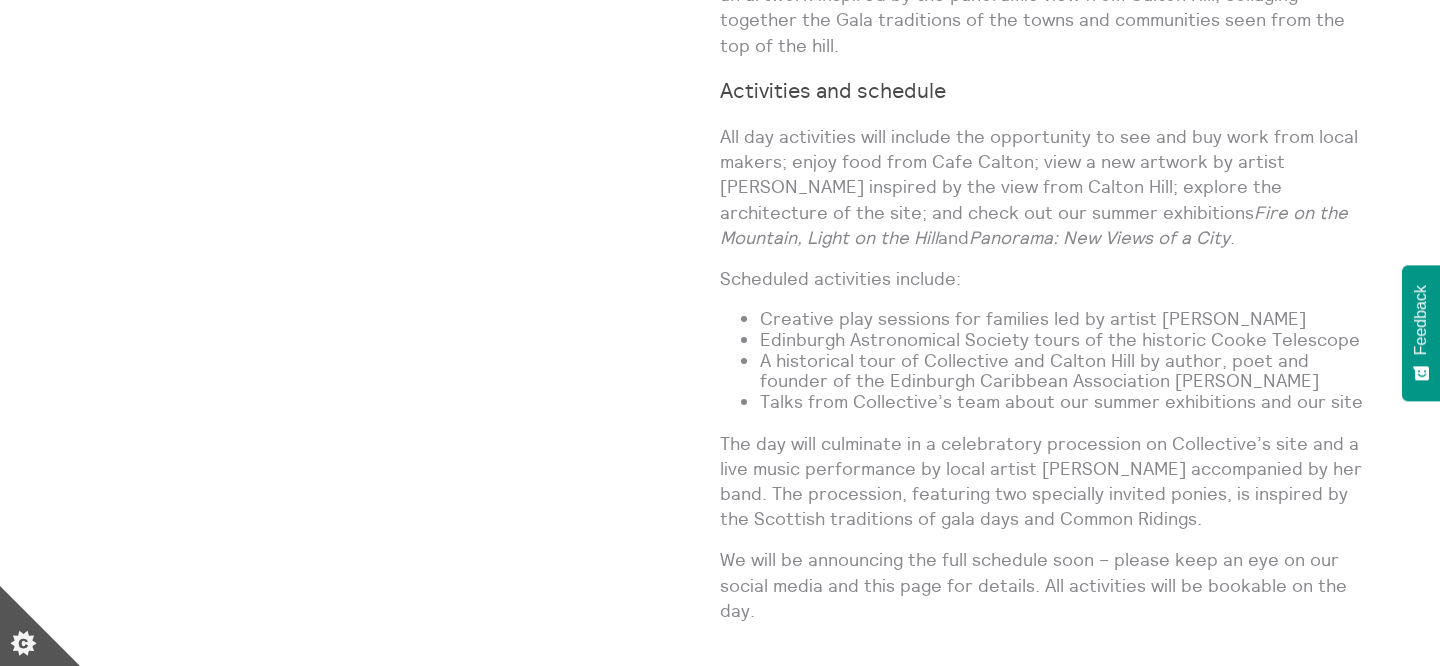 click on "A historical tour of Collective and Calton Hill by author, poet and founder of the Edinburgh Caribbean Association Lisa Williams" at bounding box center (1068, 371) 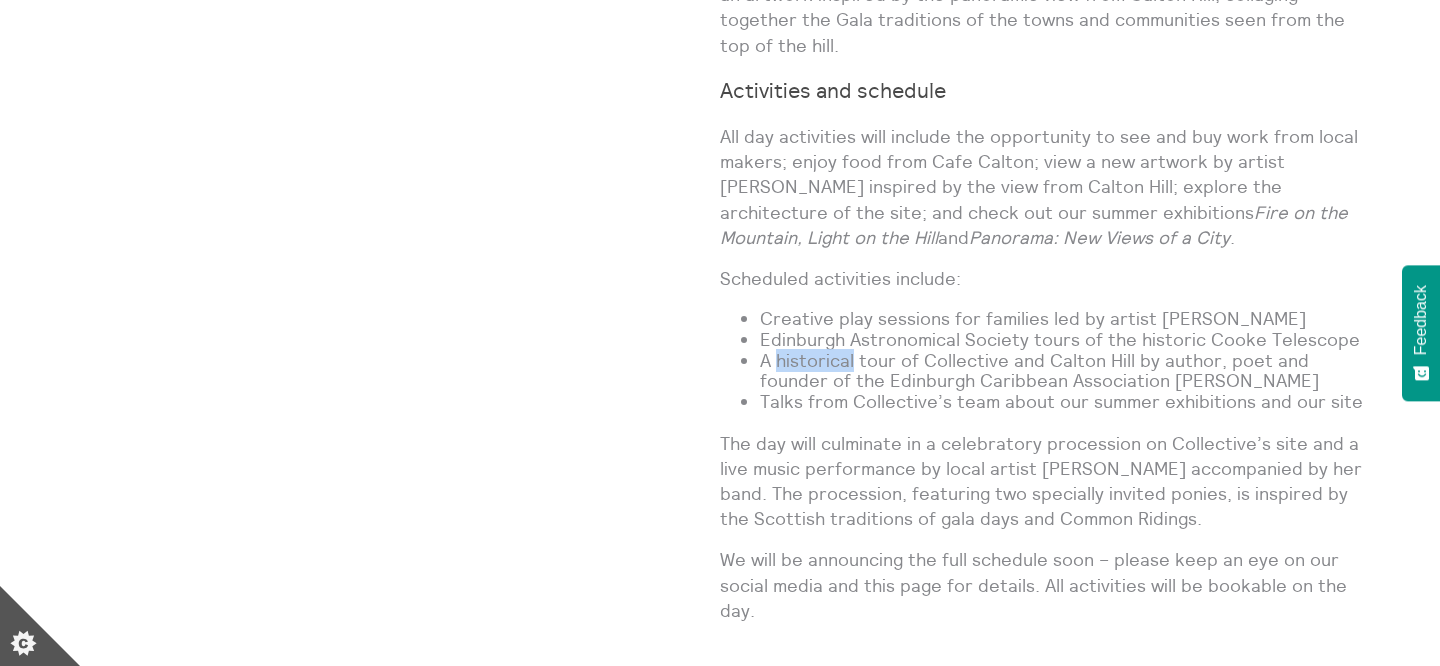 click on "A historical tour of Collective and Calton Hill by author, poet and founder of the Edinburgh Caribbean Association Lisa Williams" at bounding box center (1068, 371) 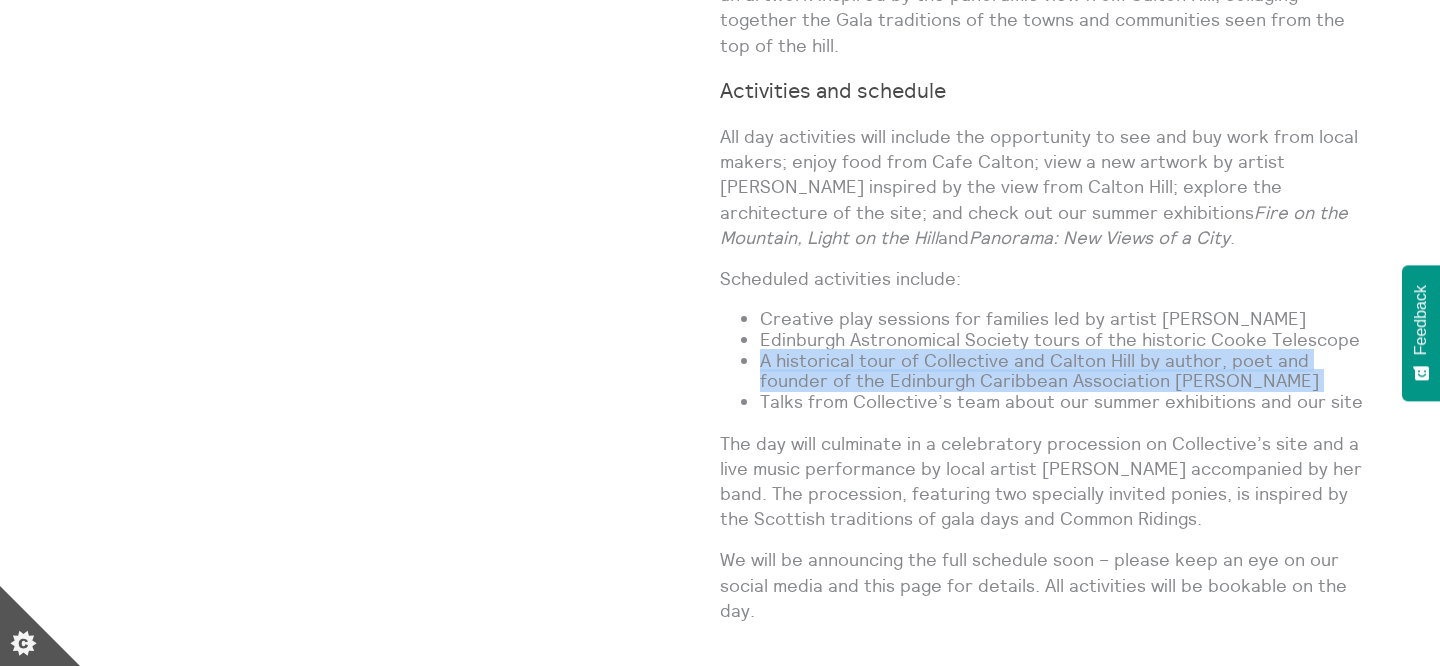 click on "A historical tour of Collective and Calton Hill by author, poet and founder of the Edinburgh Caribbean Association Lisa Williams" at bounding box center (1068, 371) 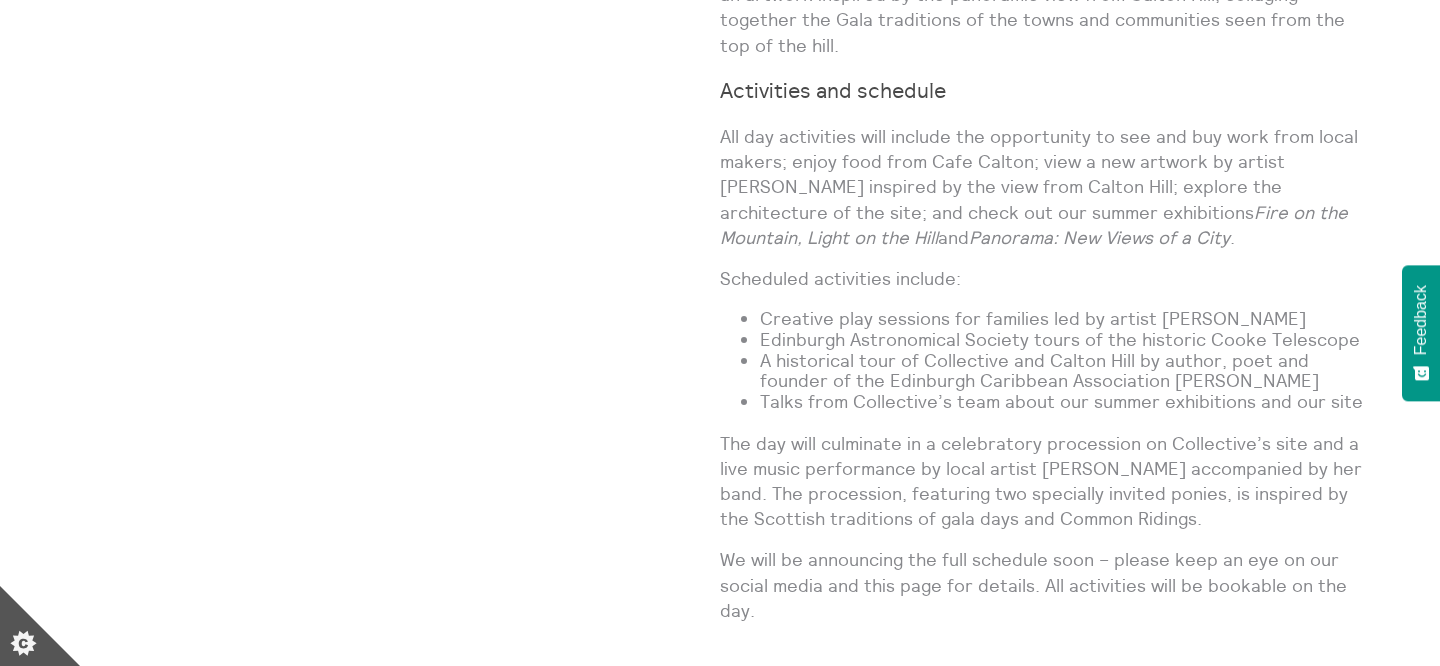 click on "A historical tour of Collective and Calton Hill by author, poet and founder of the Edinburgh Caribbean Association Lisa Williams" at bounding box center (1068, 371) 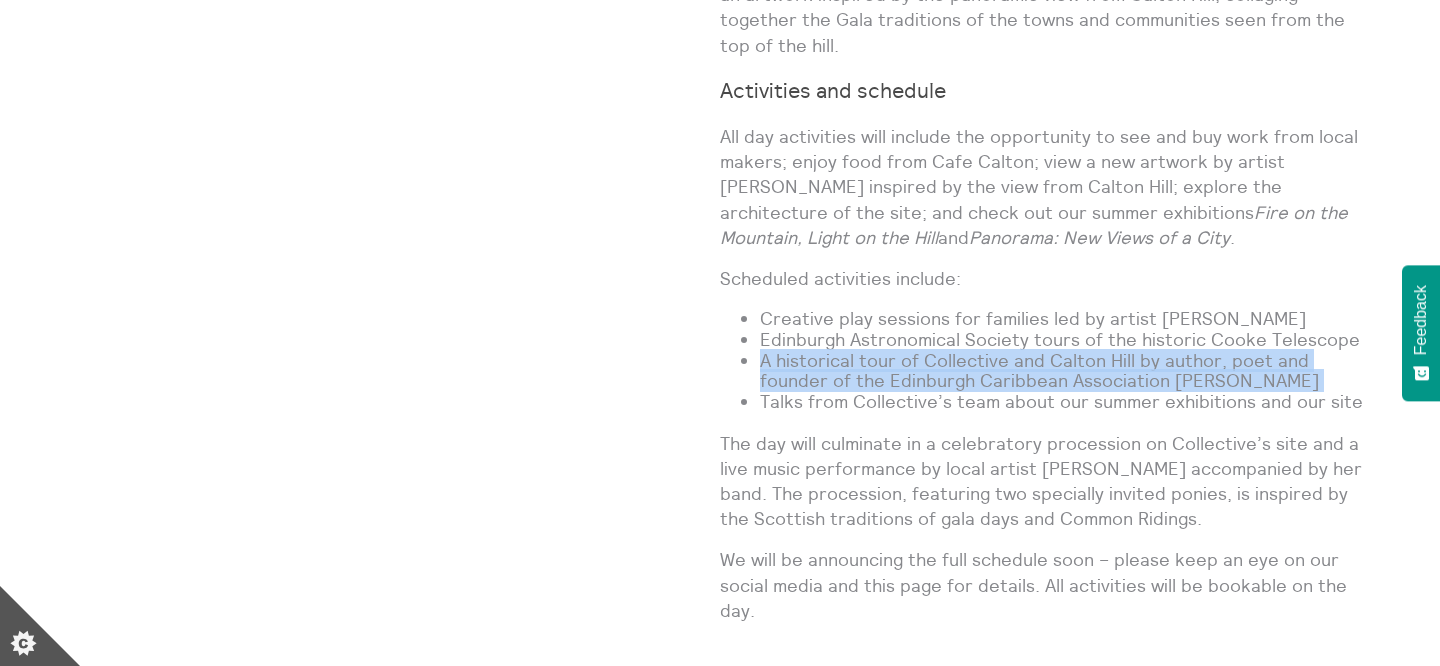 click on "A historical tour of Collective and Calton Hill by author, poet and founder of the Edinburgh Caribbean Association Lisa Williams" at bounding box center [1068, 371] 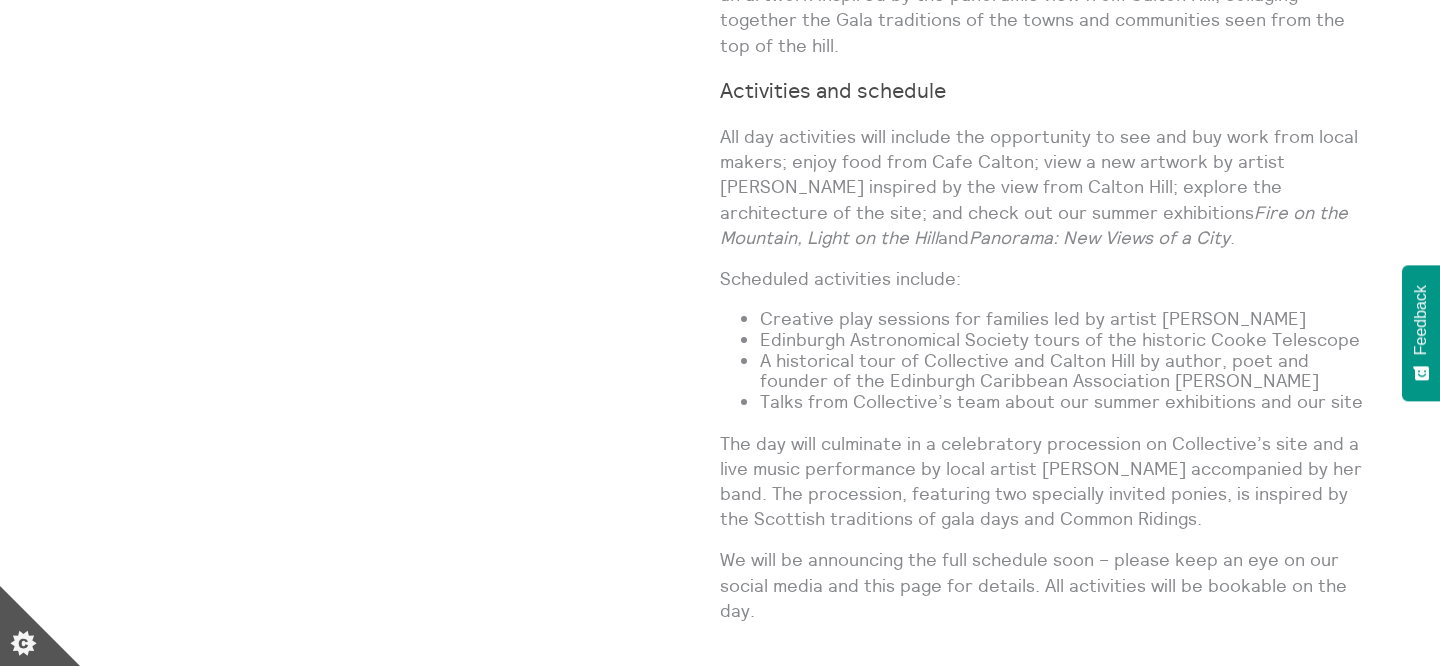 click on "Talks from Collective’s team about our summer exhibitions and our site" at bounding box center [1068, 402] 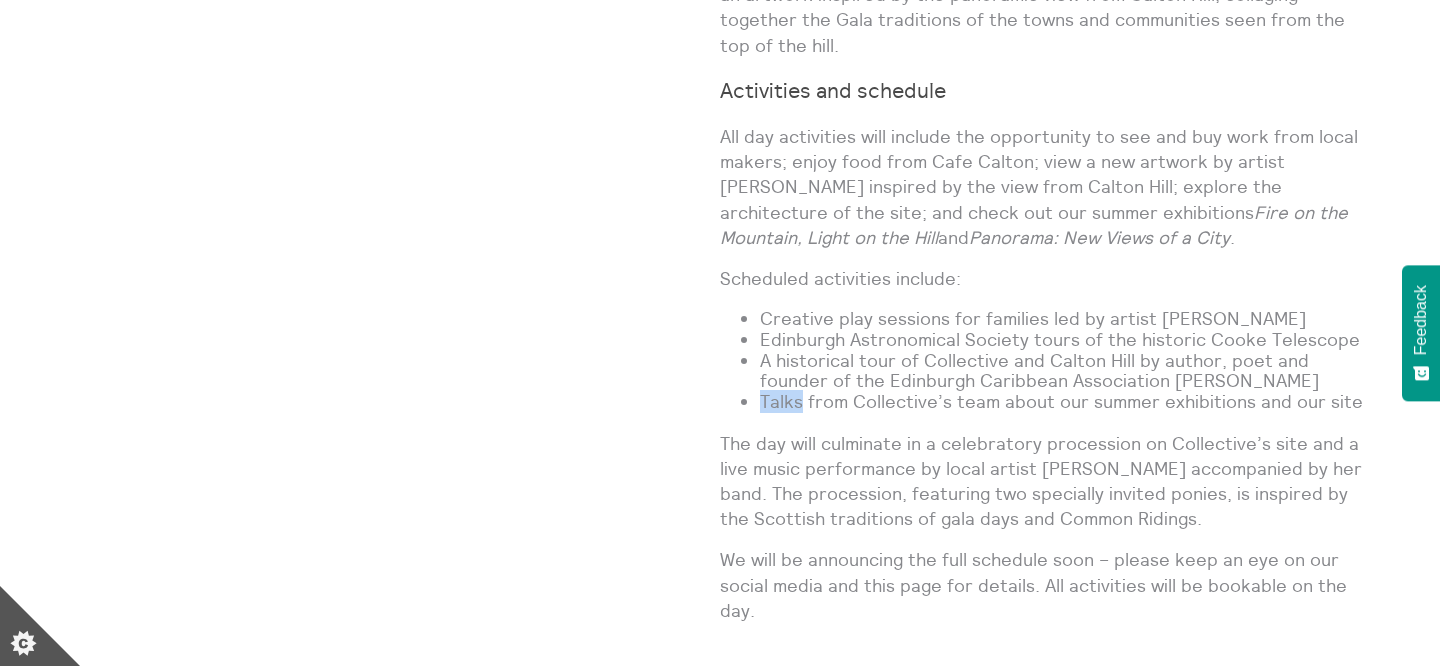 click on "Talks from Collective’s team about our summer exhibitions and our site" at bounding box center (1068, 402) 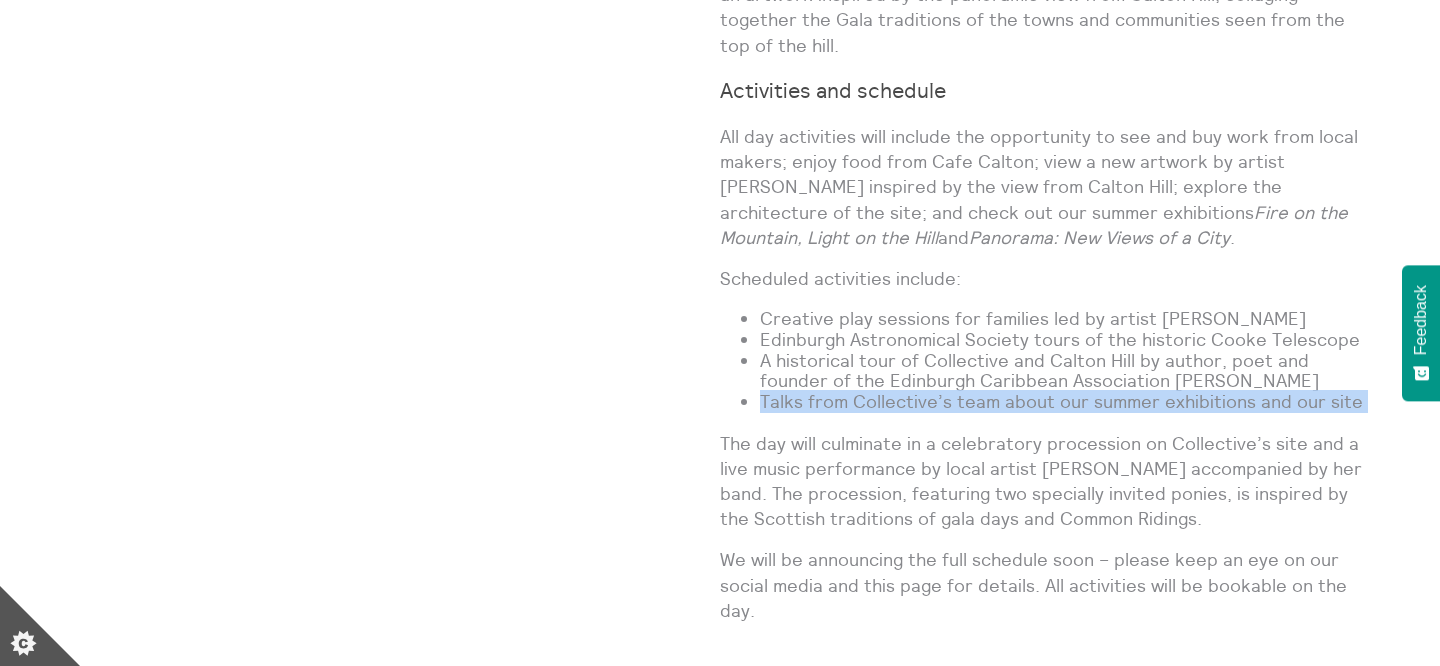click on "The day will culminate in a celebratory procession on Collective’s site and a live music performance by local artist Quinie accompanied by her band. The procession, featuring two specially invited ponies, is inspired by the Scottish traditions of gala days and Common Ridings." at bounding box center (1048, 481) 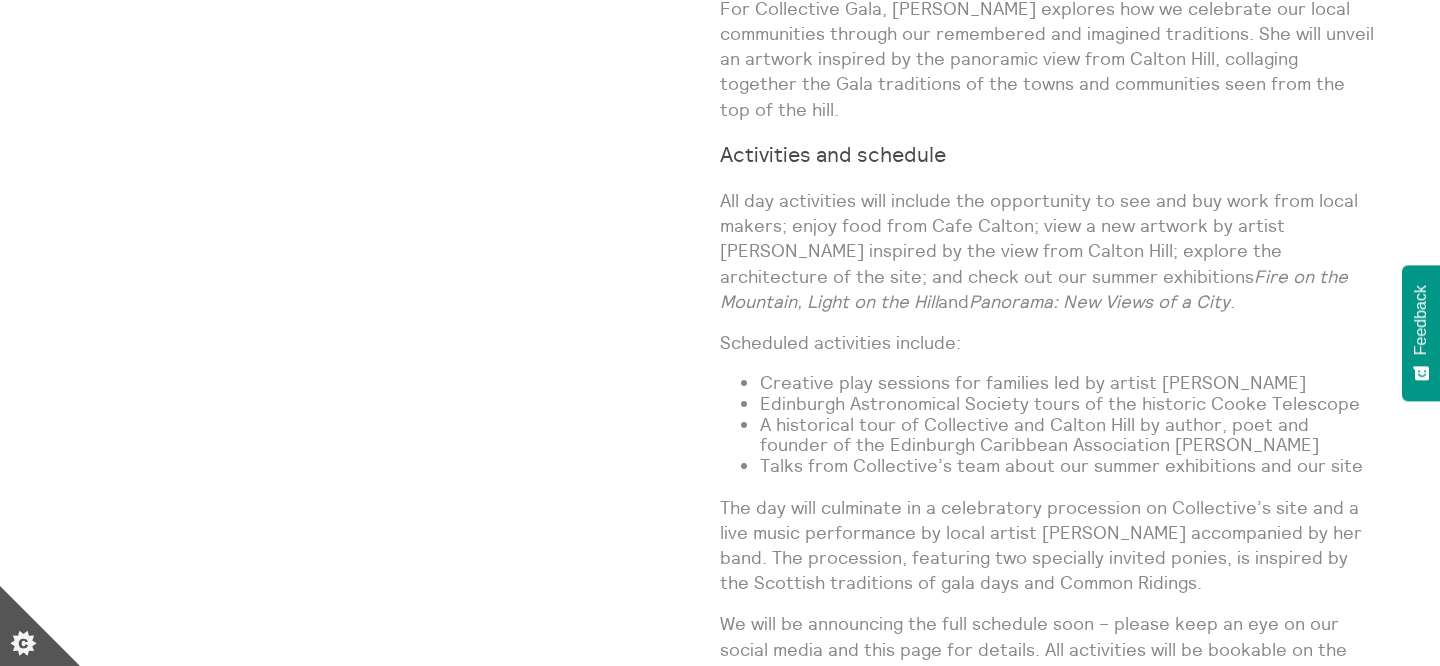scroll, scrollTop: 0, scrollLeft: 0, axis: both 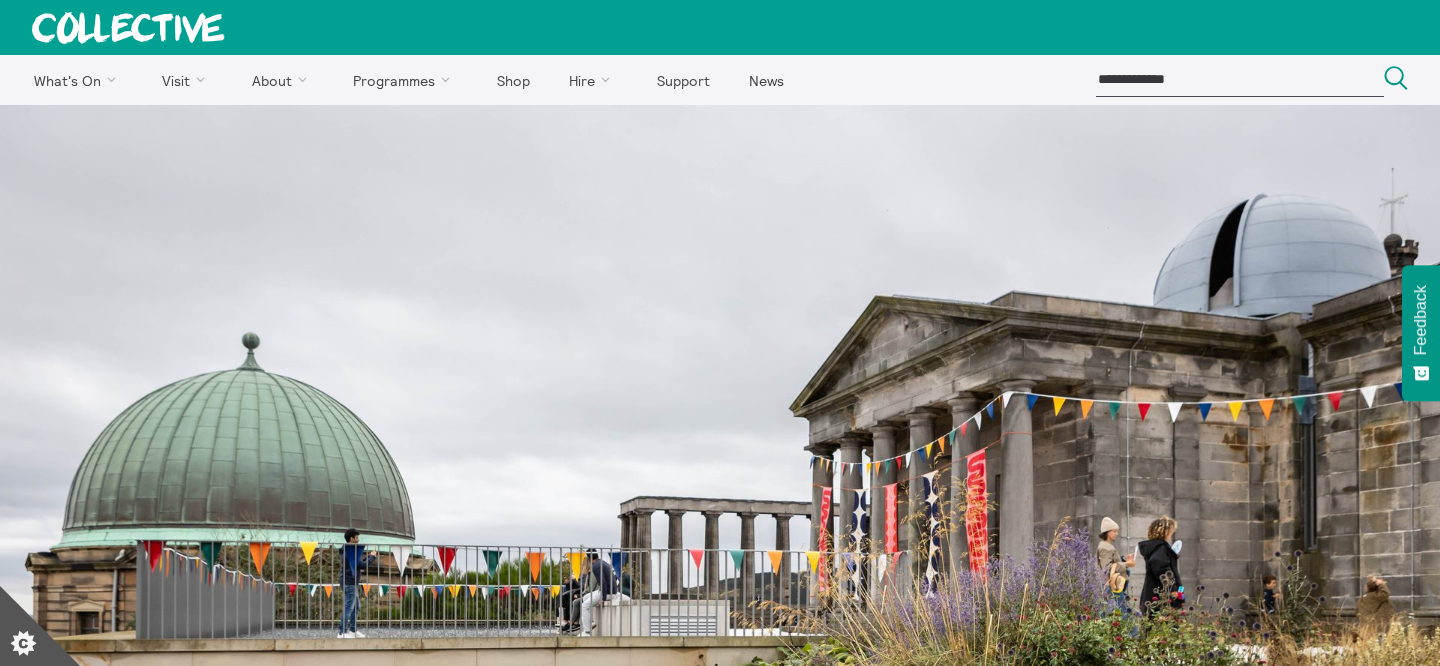 click 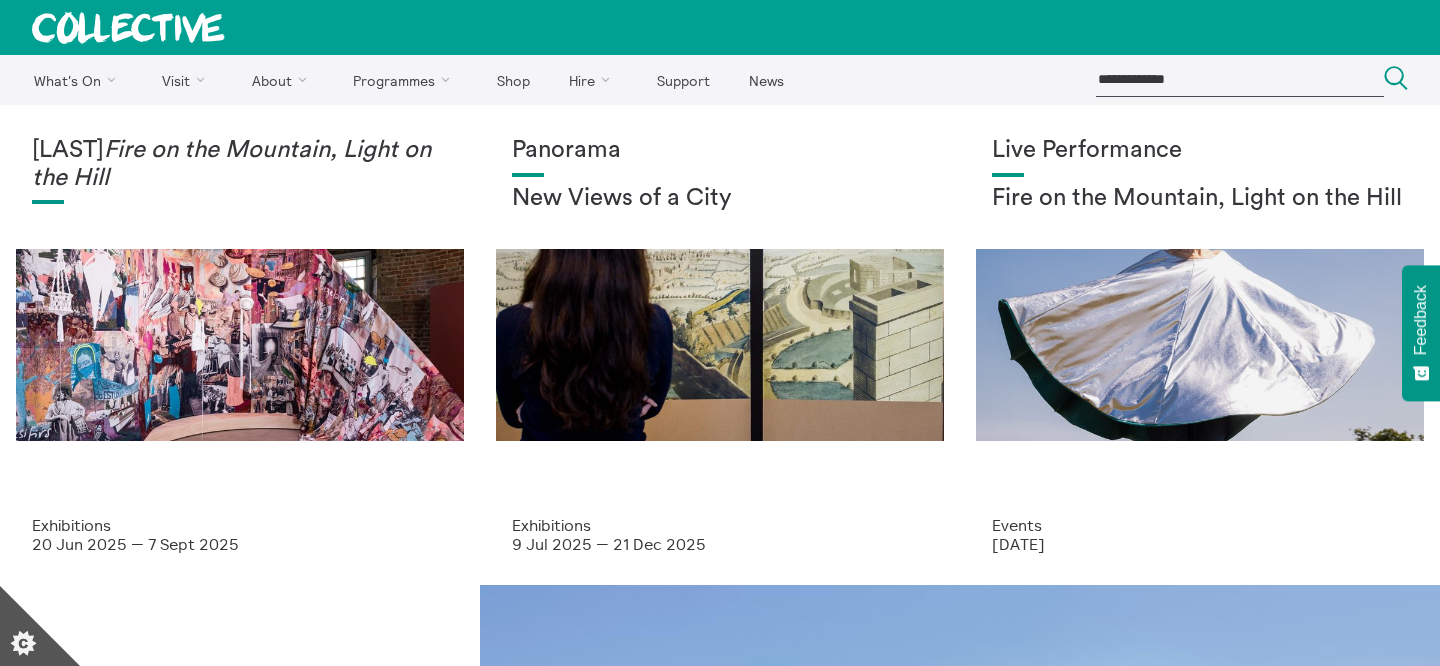 scroll, scrollTop: 0, scrollLeft: 0, axis: both 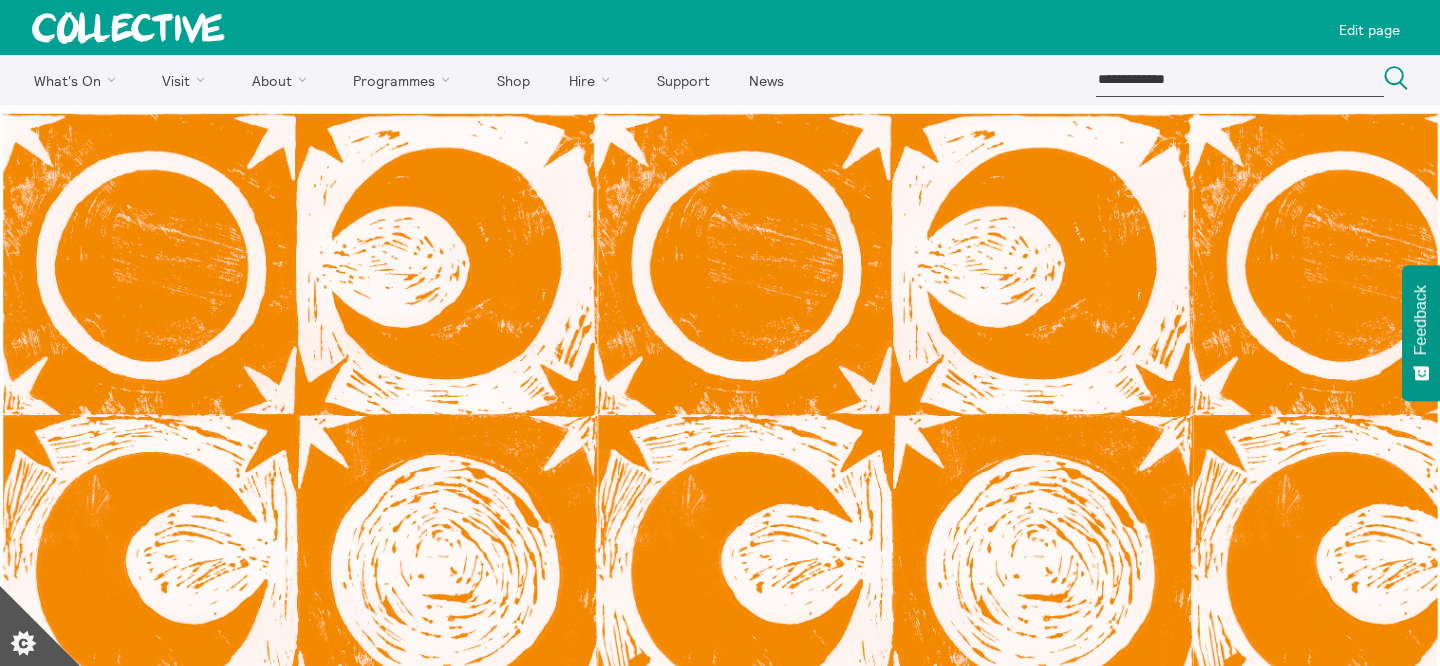 click 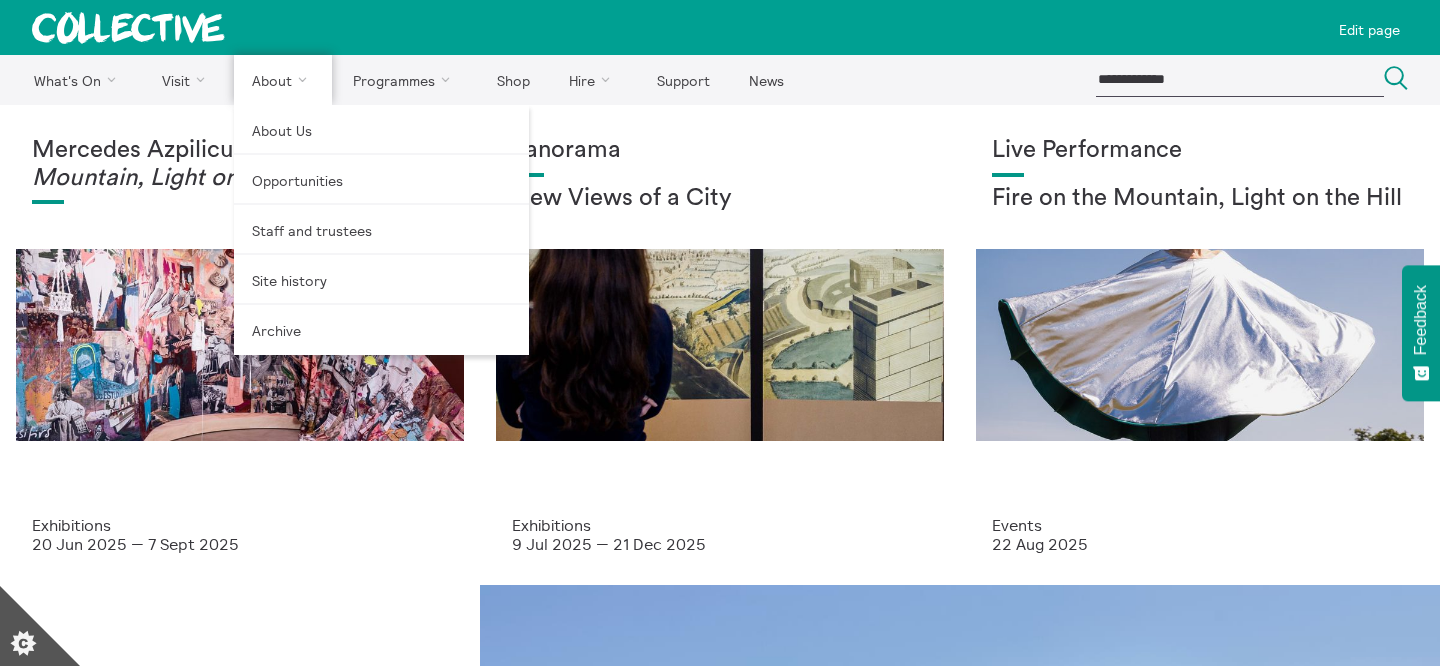 scroll, scrollTop: 0, scrollLeft: 0, axis: both 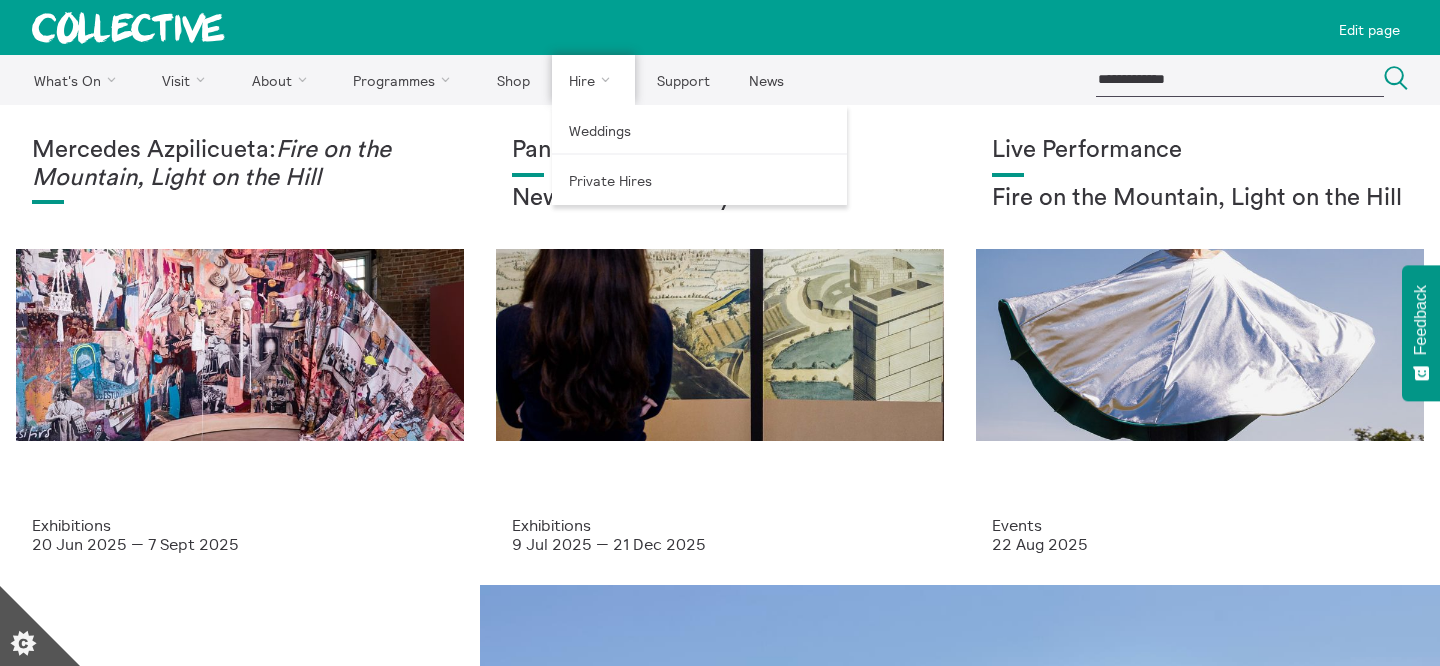 click on "Hire" at bounding box center [594, 80] 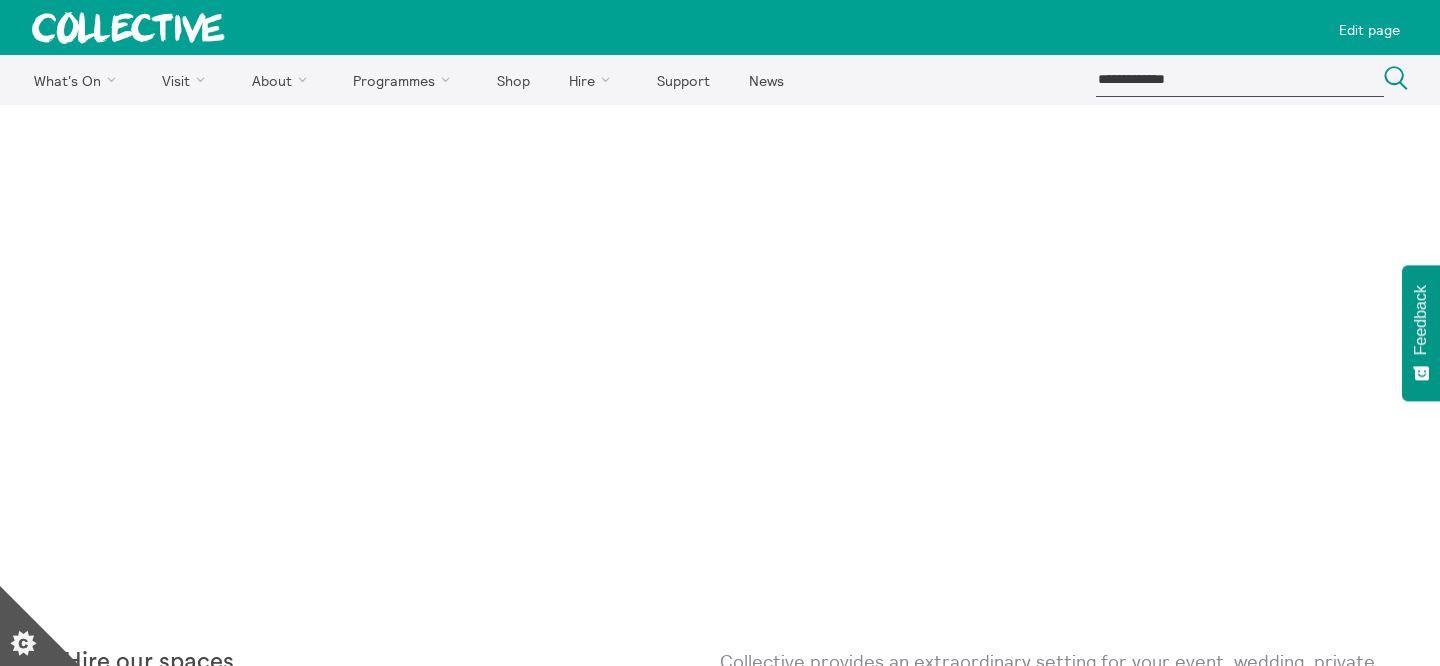 scroll, scrollTop: 0, scrollLeft: 0, axis: both 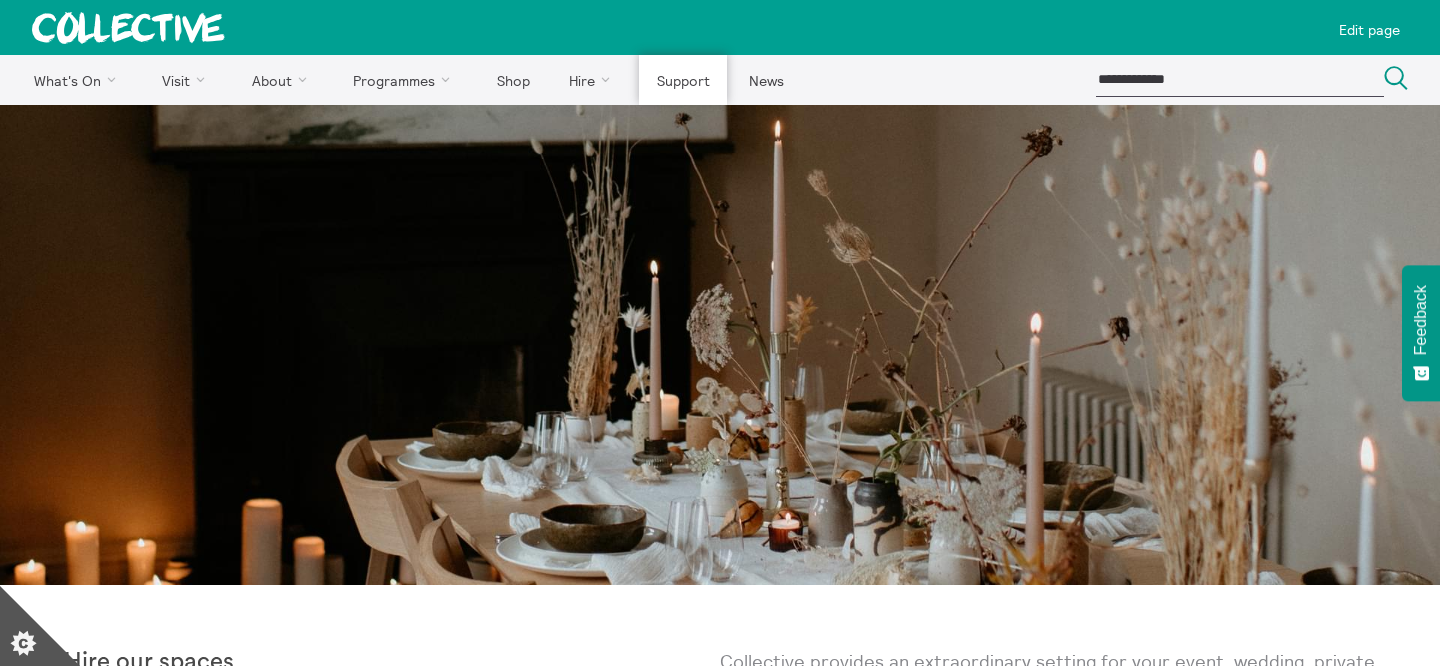 click on "Support" at bounding box center (683, 80) 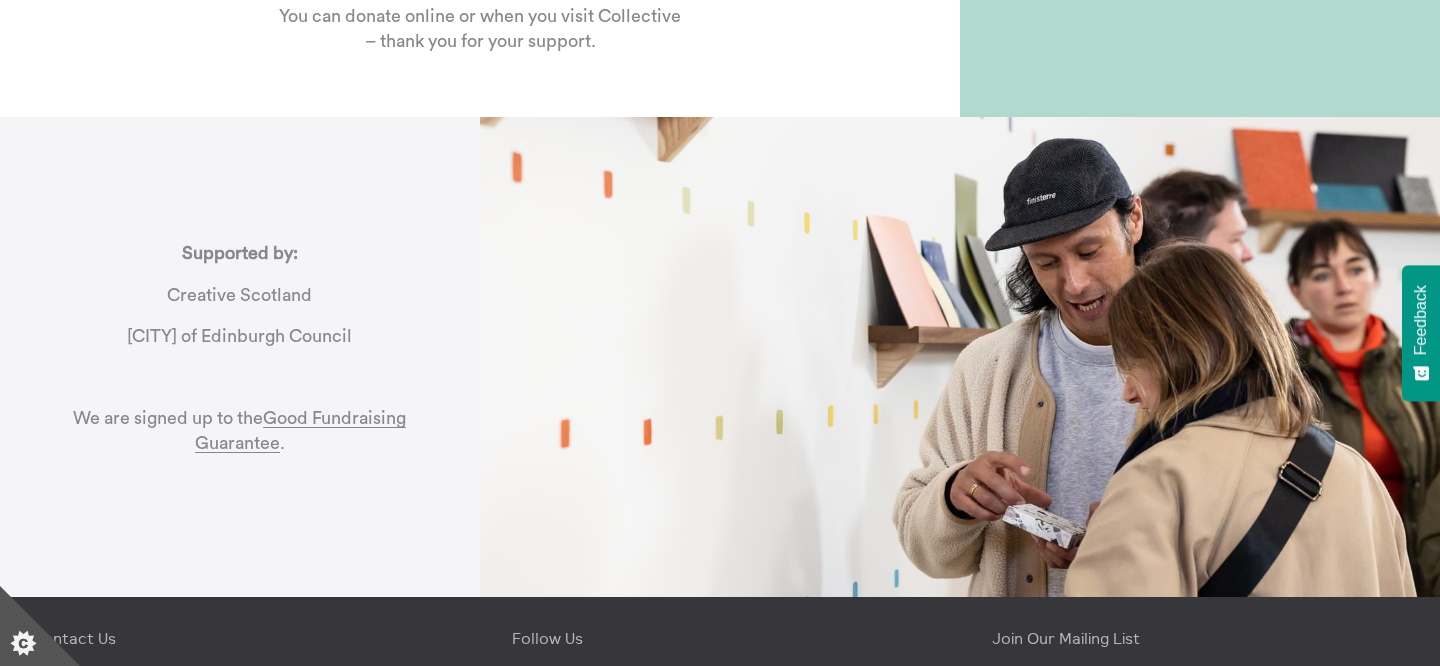 scroll, scrollTop: 529, scrollLeft: 0, axis: vertical 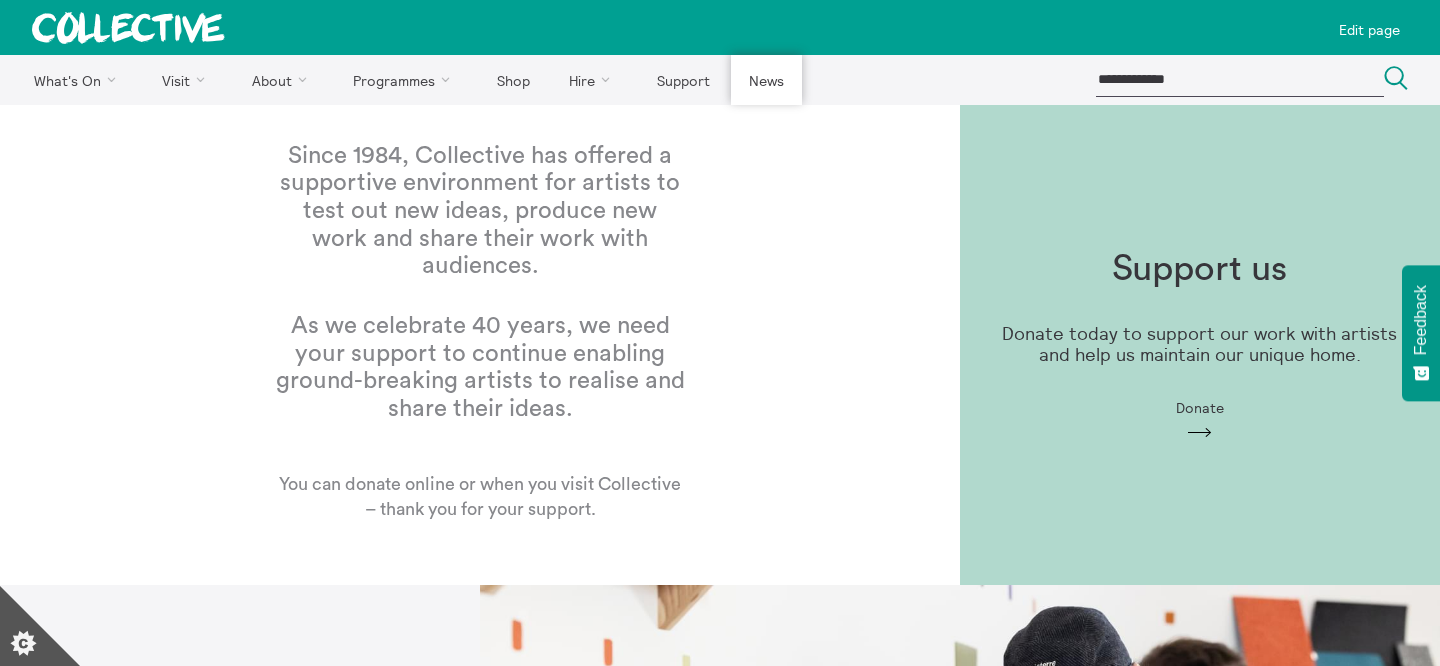 click on "News" at bounding box center [766, 80] 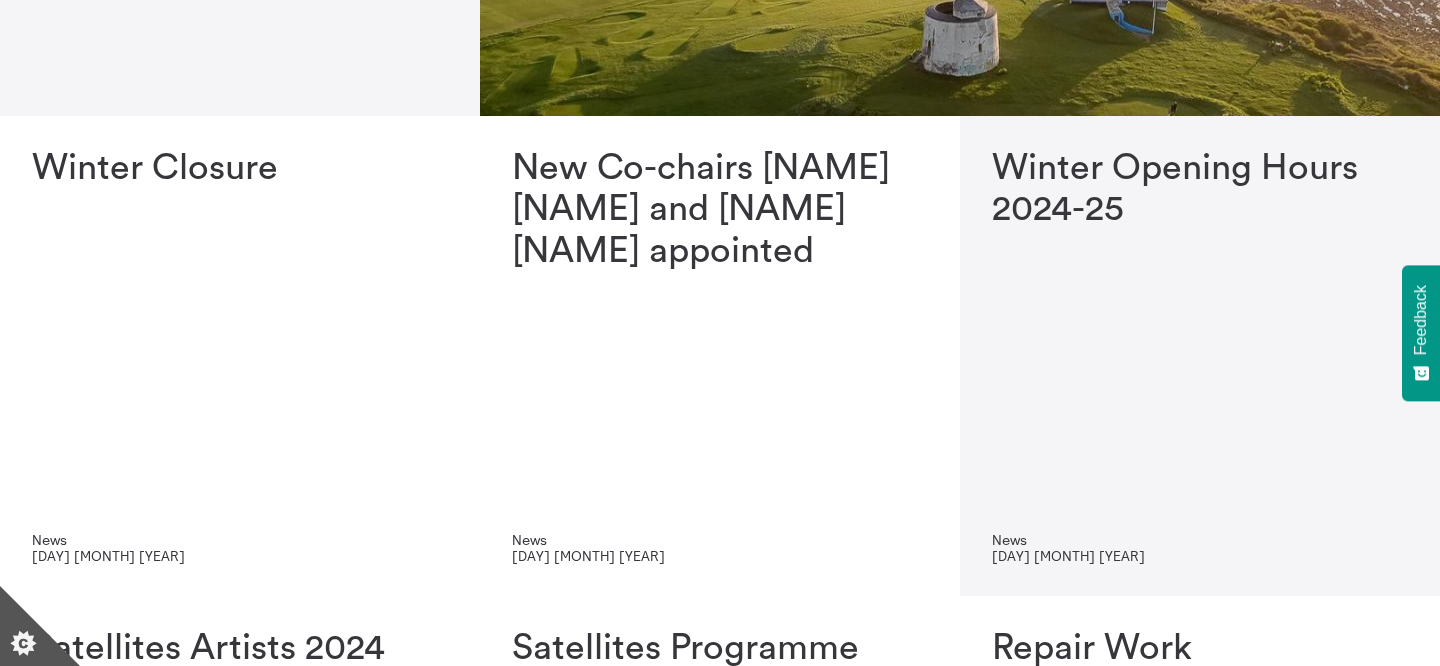 scroll, scrollTop: 469, scrollLeft: 0, axis: vertical 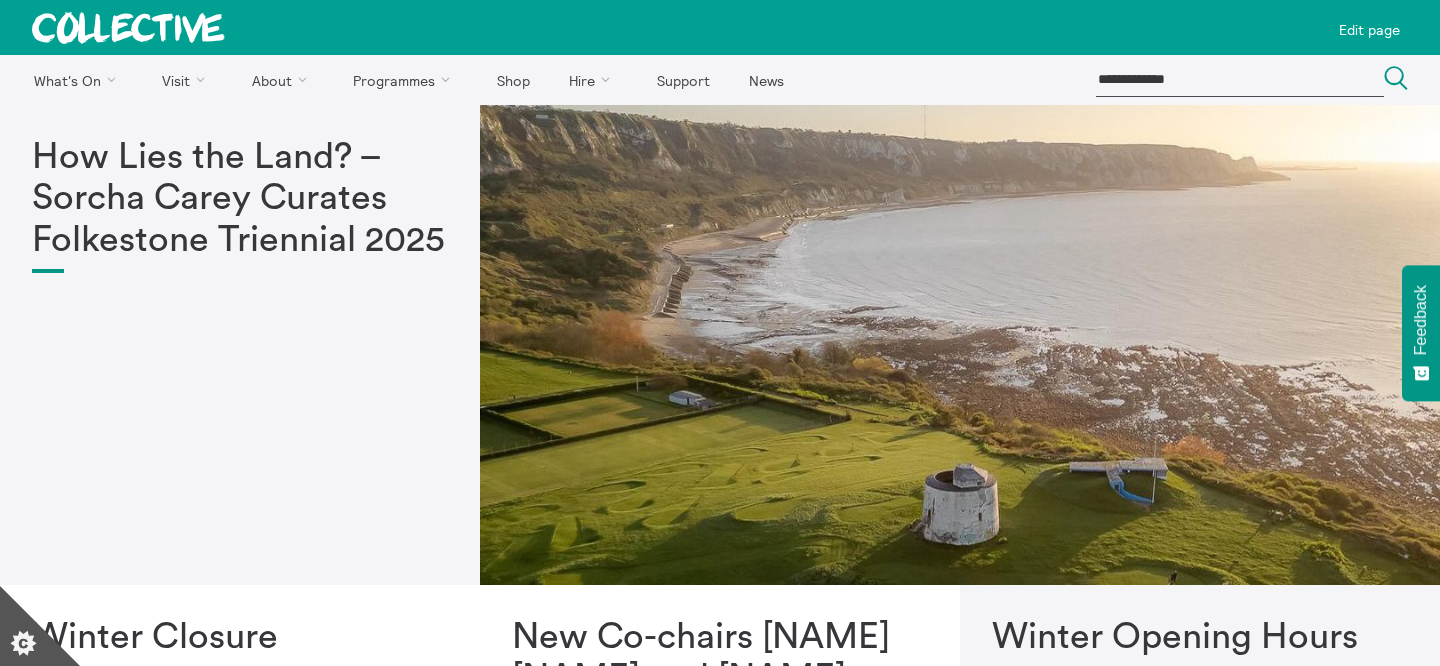 click 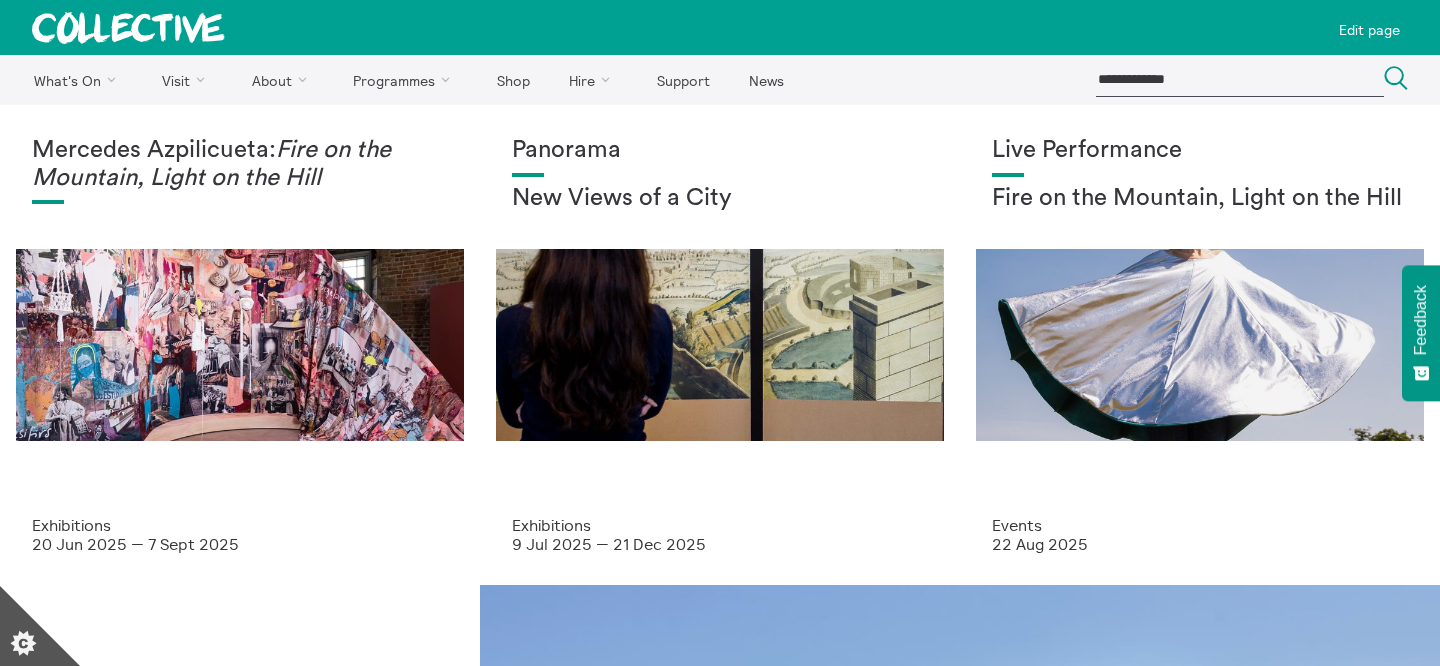scroll, scrollTop: 0, scrollLeft: 0, axis: both 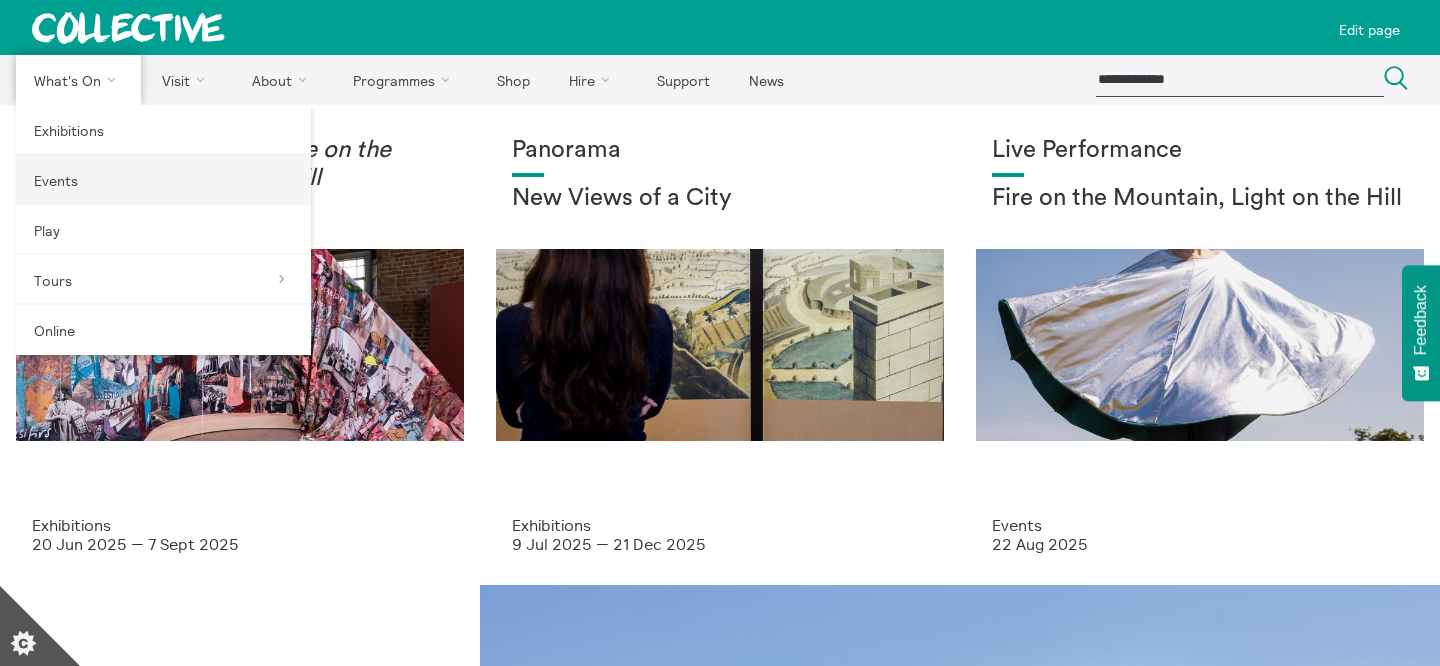 click on "Events" at bounding box center [163, 180] 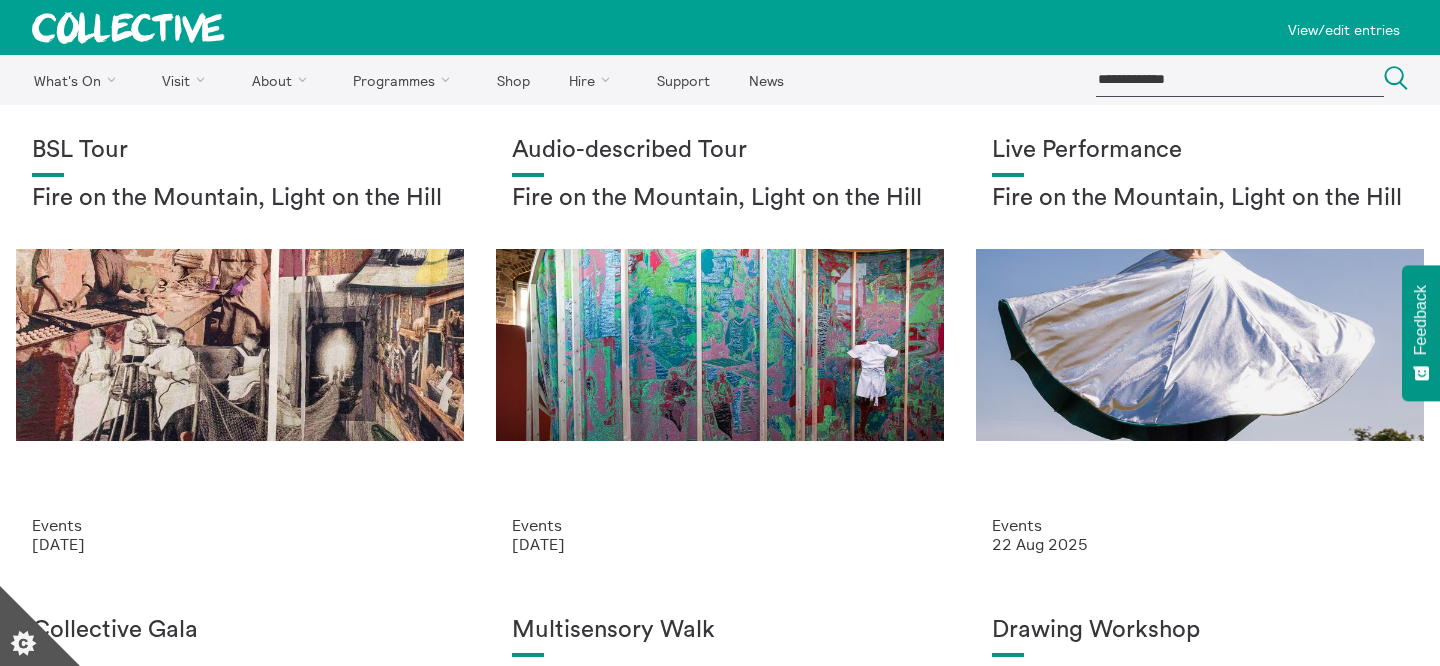 scroll, scrollTop: 318, scrollLeft: 0, axis: vertical 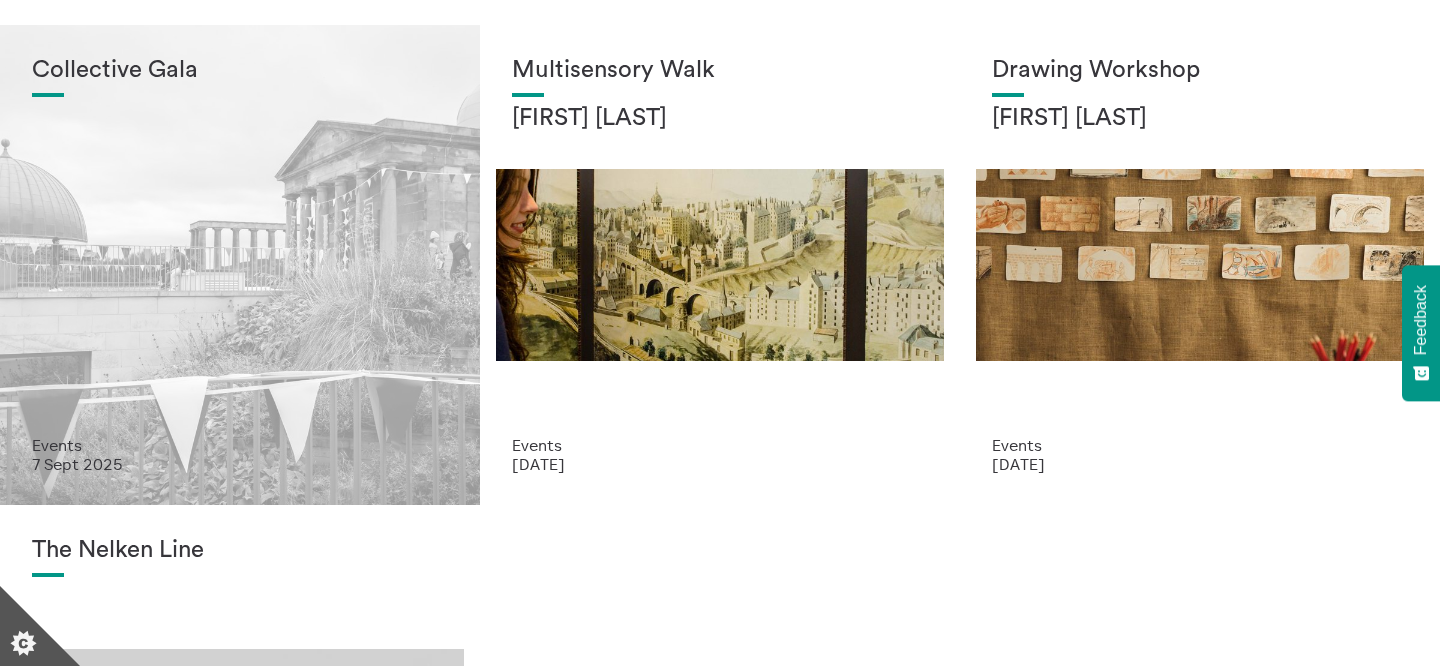 click on "Collective Gala" at bounding box center [240, 246] 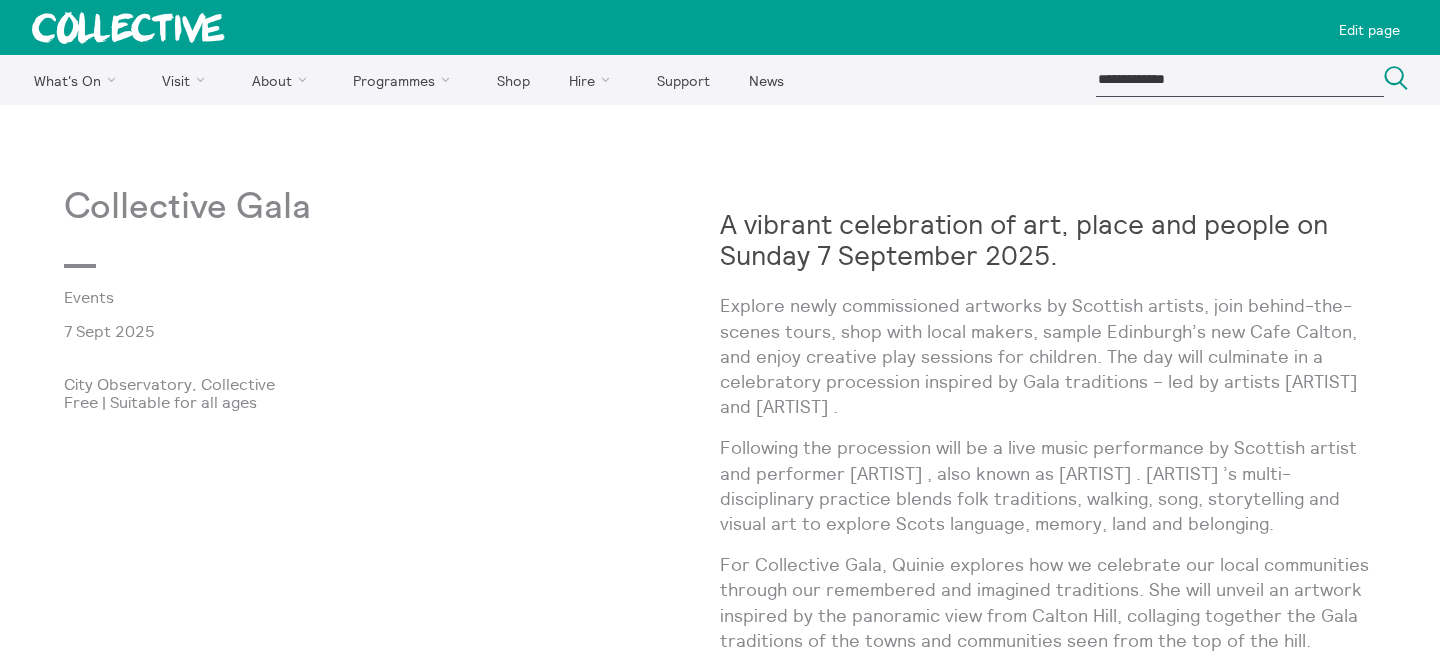 scroll, scrollTop: 0, scrollLeft: 0, axis: both 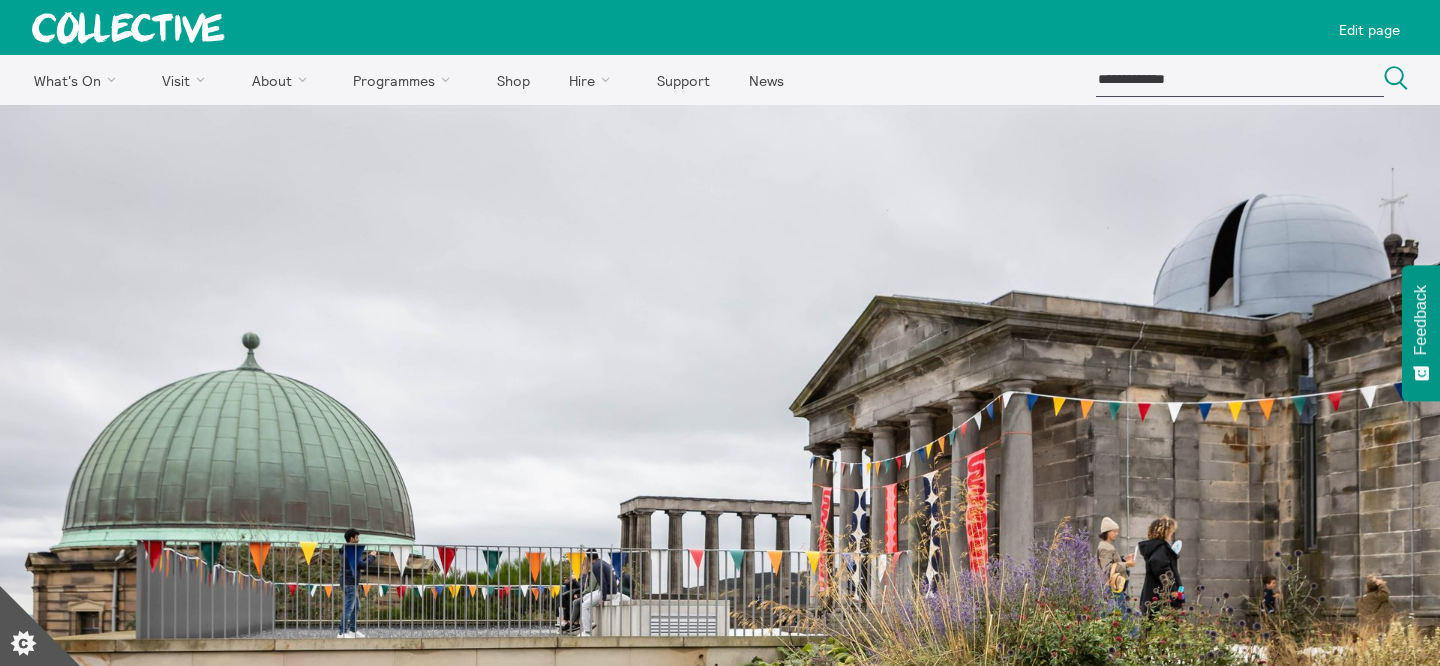 click 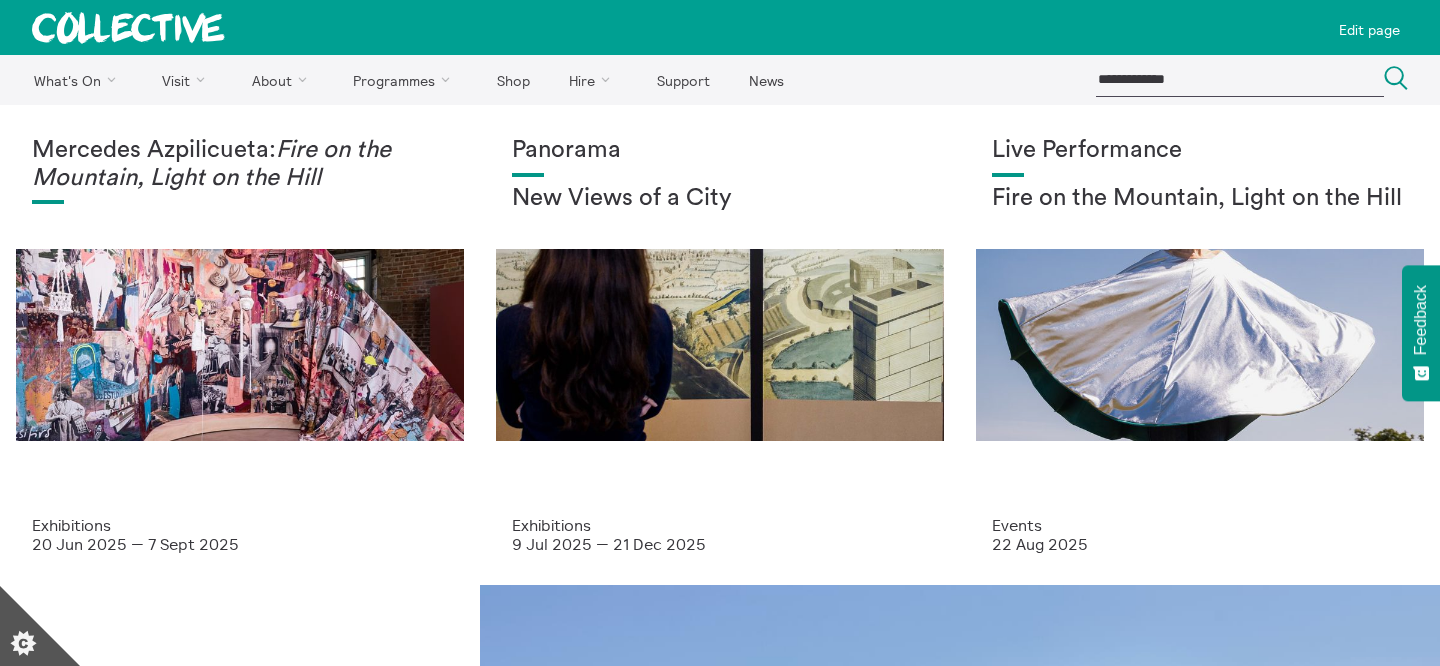 scroll, scrollTop: 0, scrollLeft: 0, axis: both 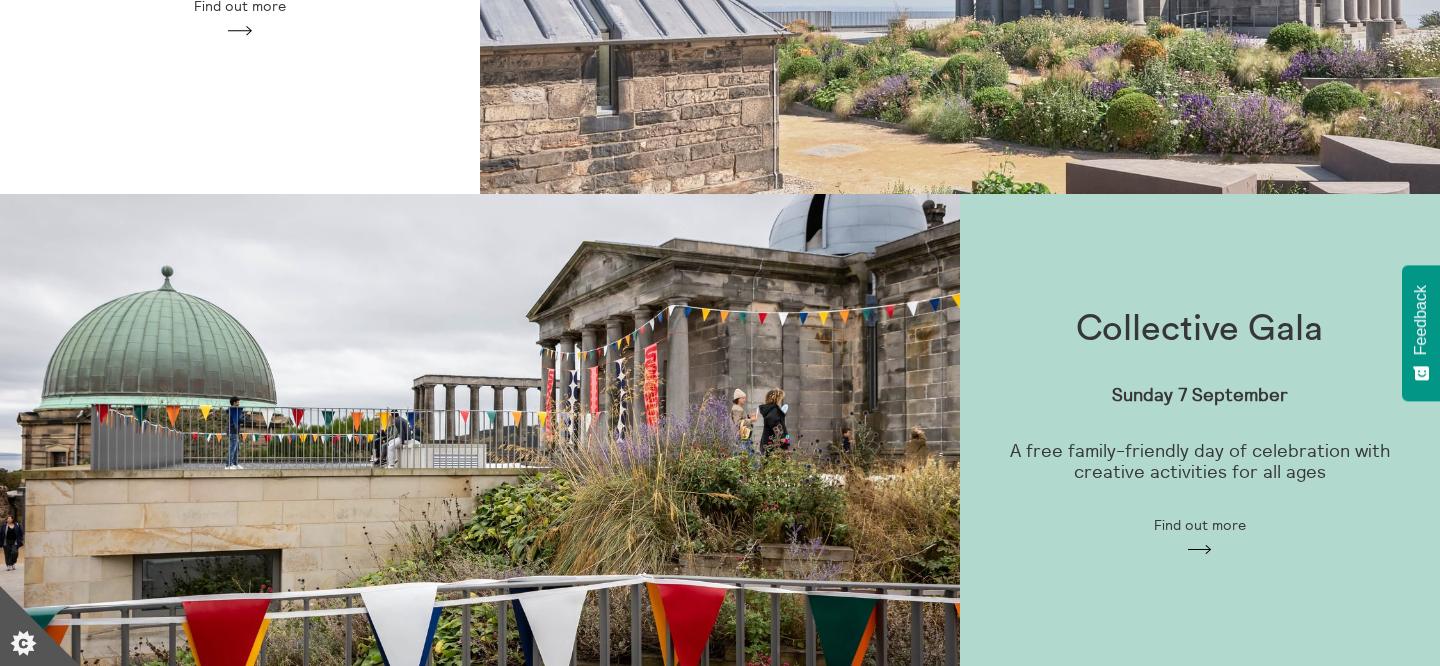 click on "Collective Gala
Sunday 7 September
A free family-friendly day of celebration with creative activities for all ages
Find out more
Arrow" at bounding box center (1200, 433) 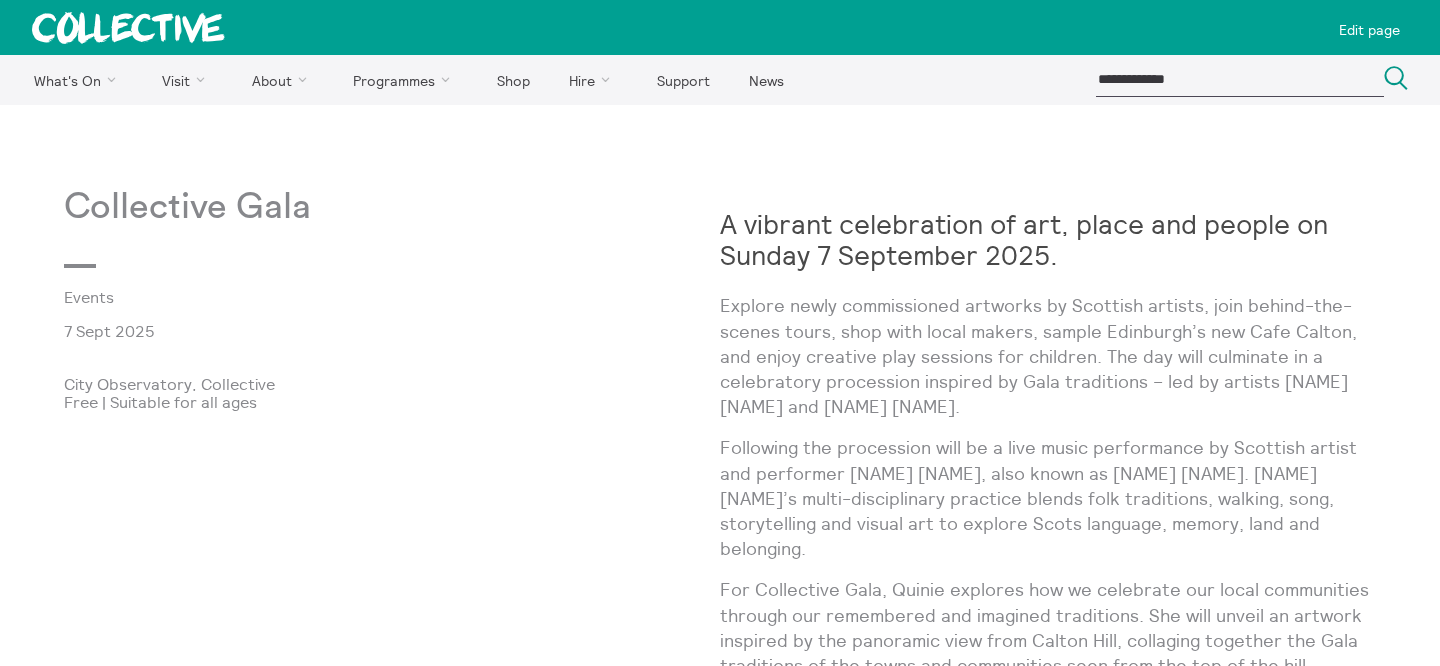 scroll, scrollTop: 0, scrollLeft: 0, axis: both 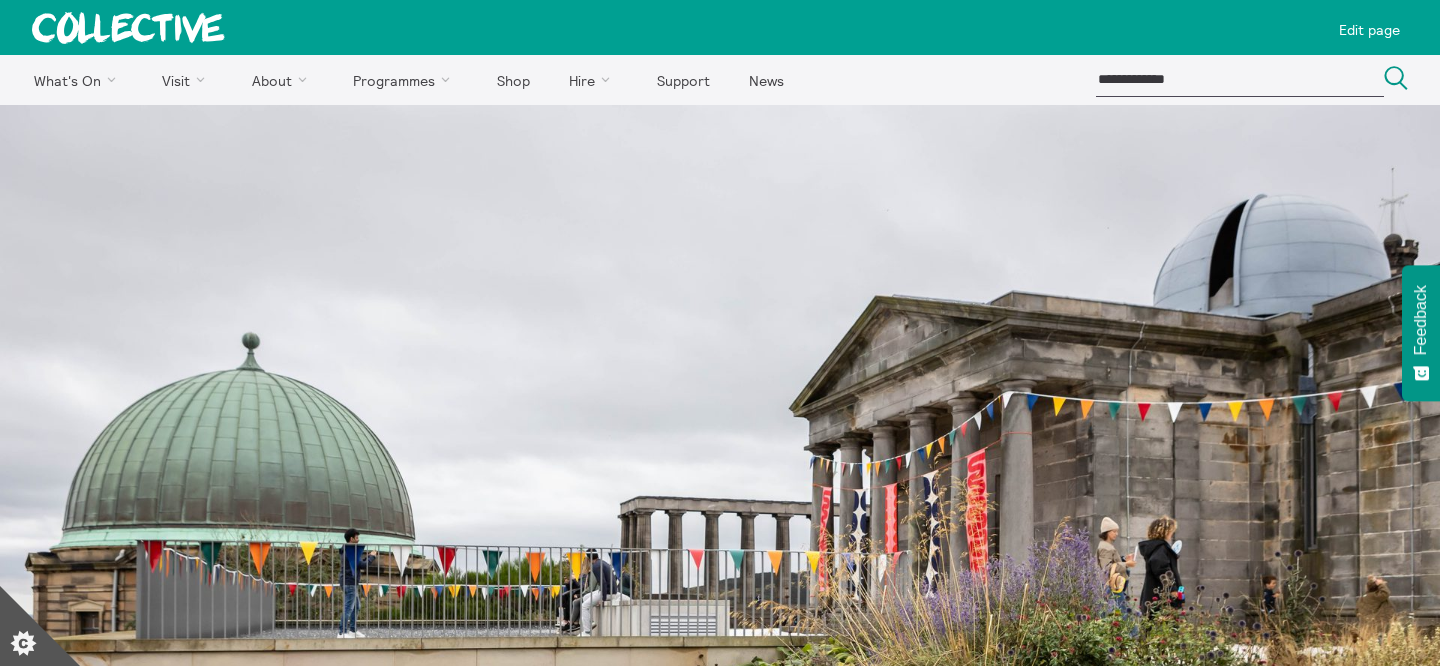 click 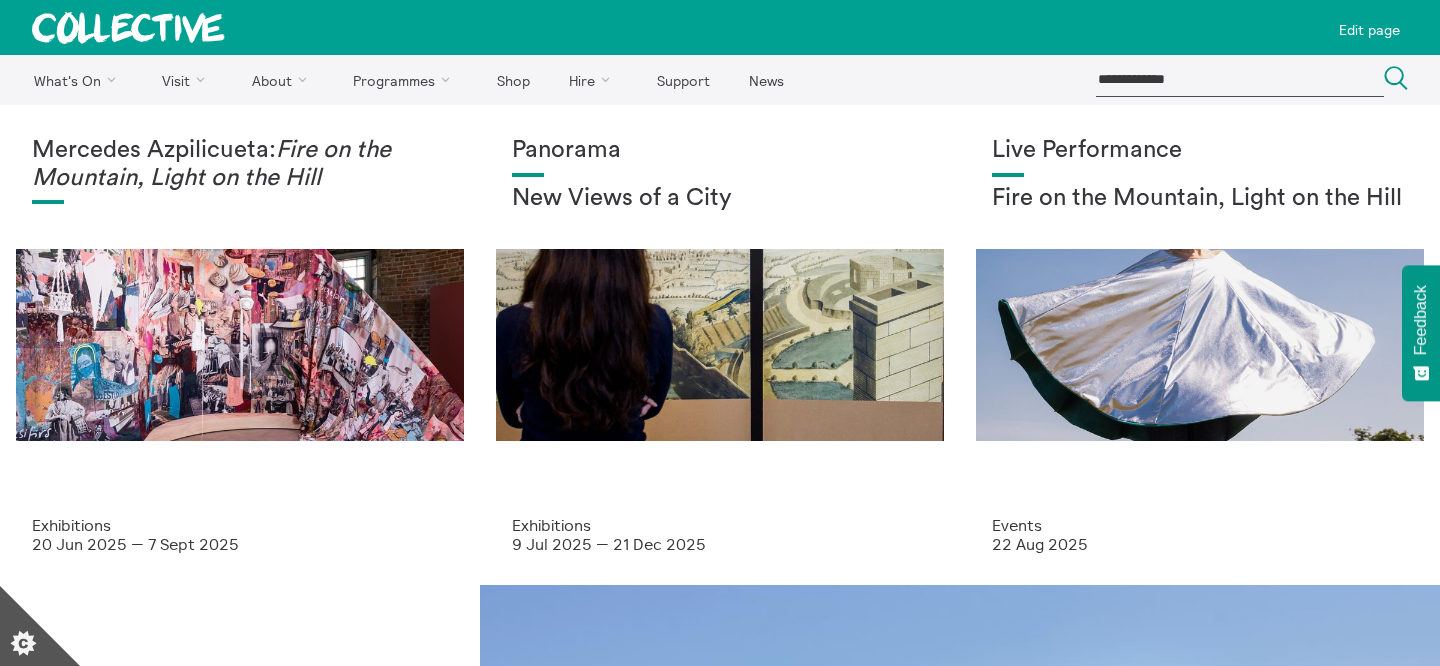 scroll, scrollTop: 0, scrollLeft: 0, axis: both 